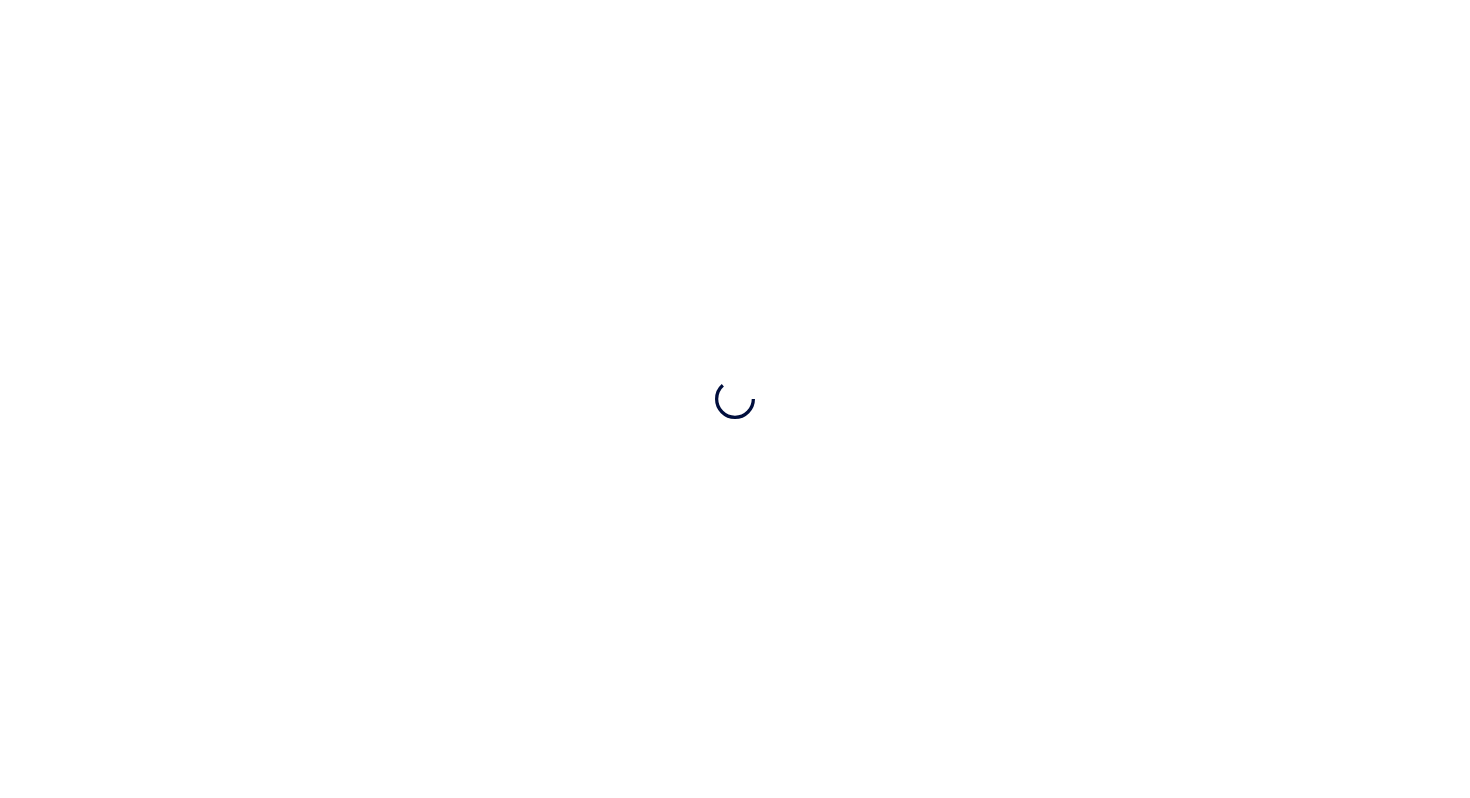 scroll, scrollTop: 0, scrollLeft: 0, axis: both 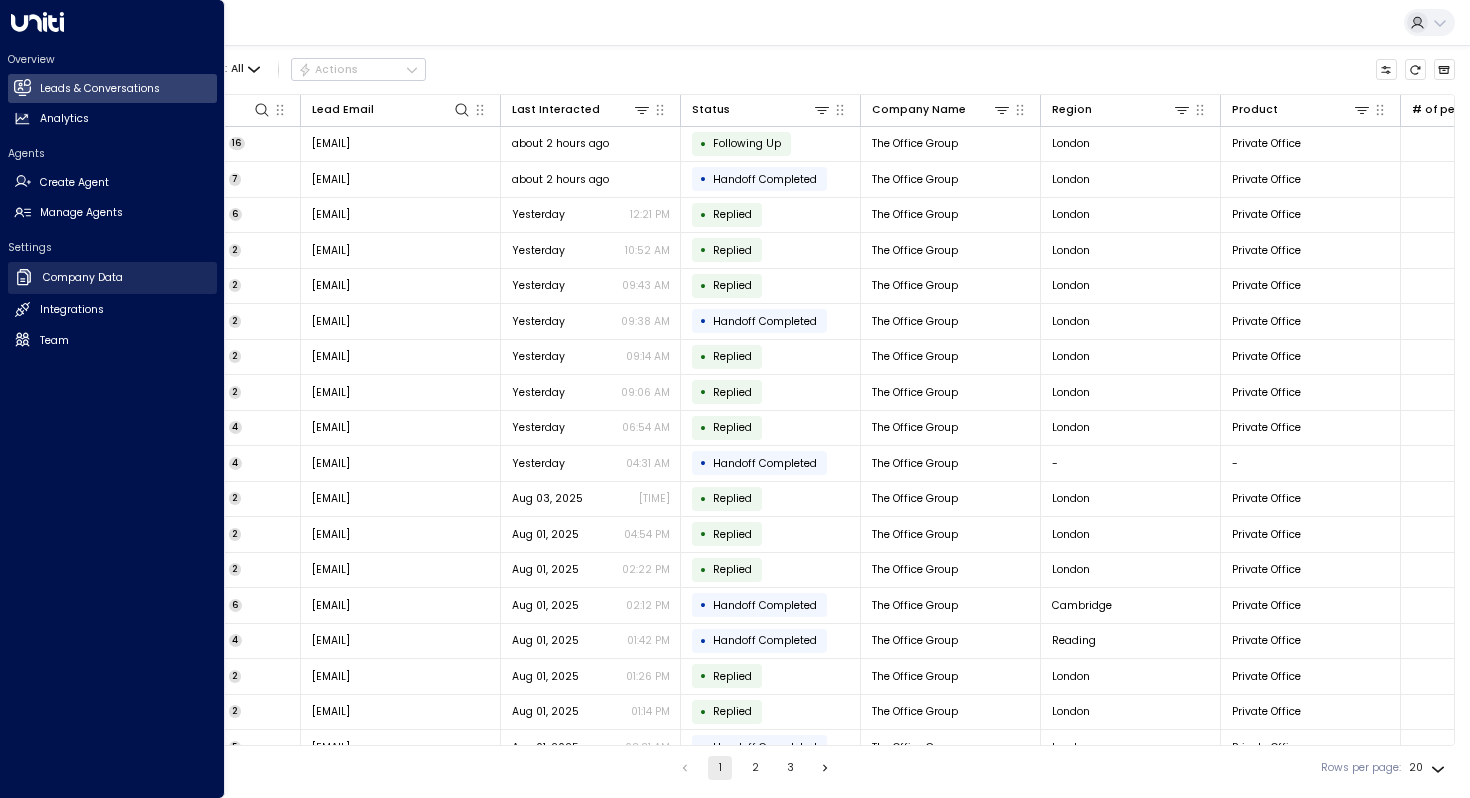 click on "Company Data" at bounding box center (83, 278) 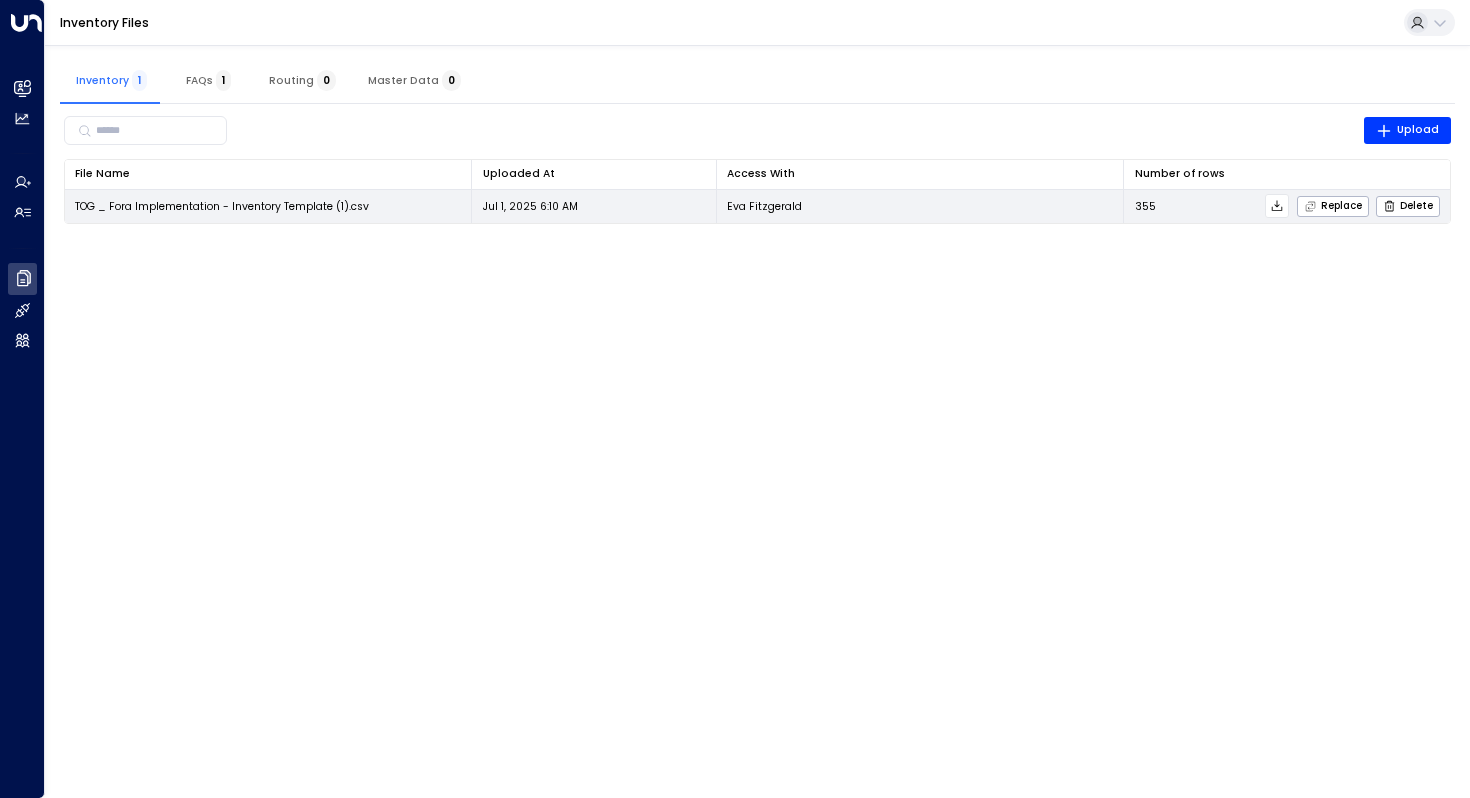 click on "TOG _ Fora Implementation - Inventory Template (1).csv" at bounding box center (222, 206) 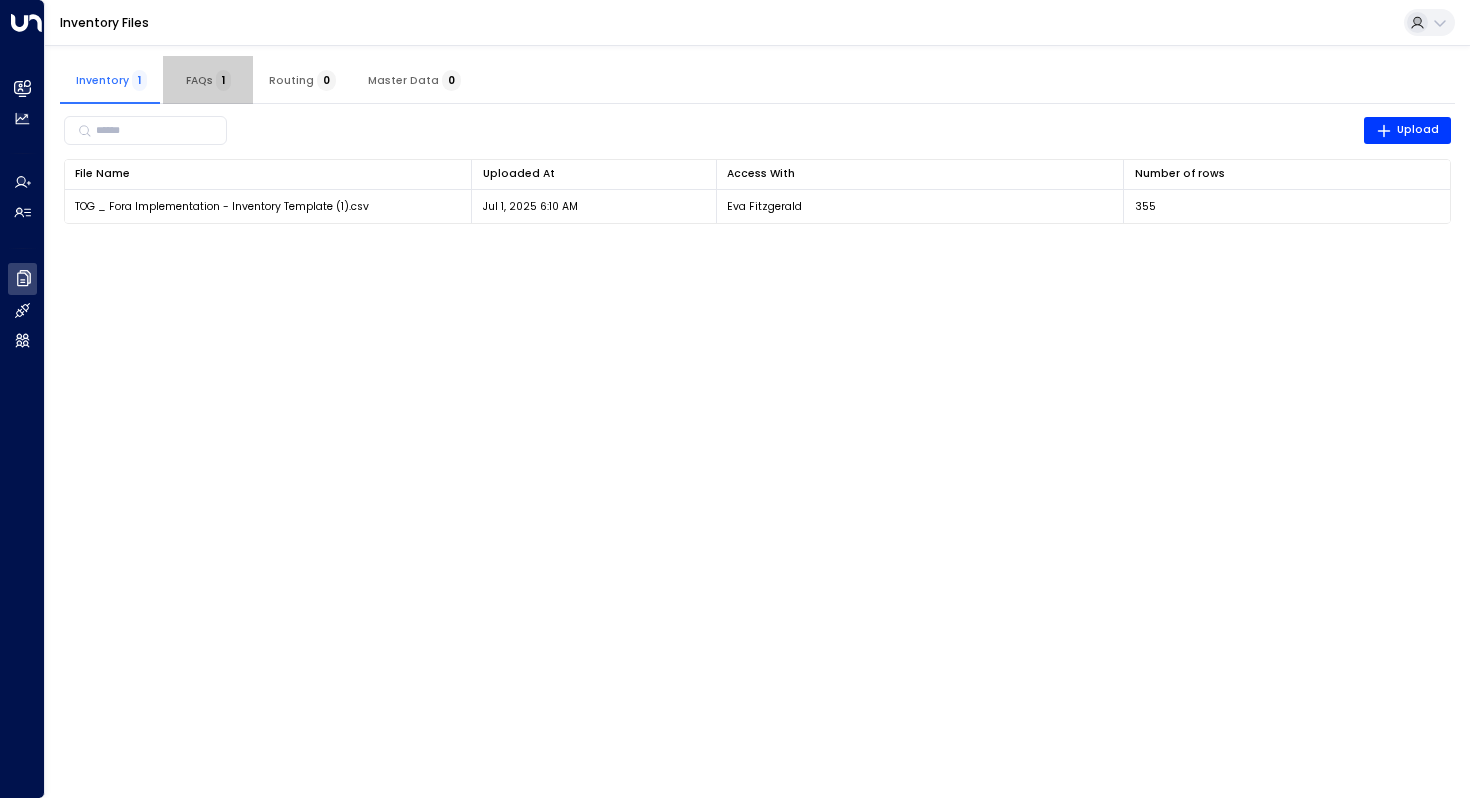 click on "FAQs   1" at bounding box center (208, 80) 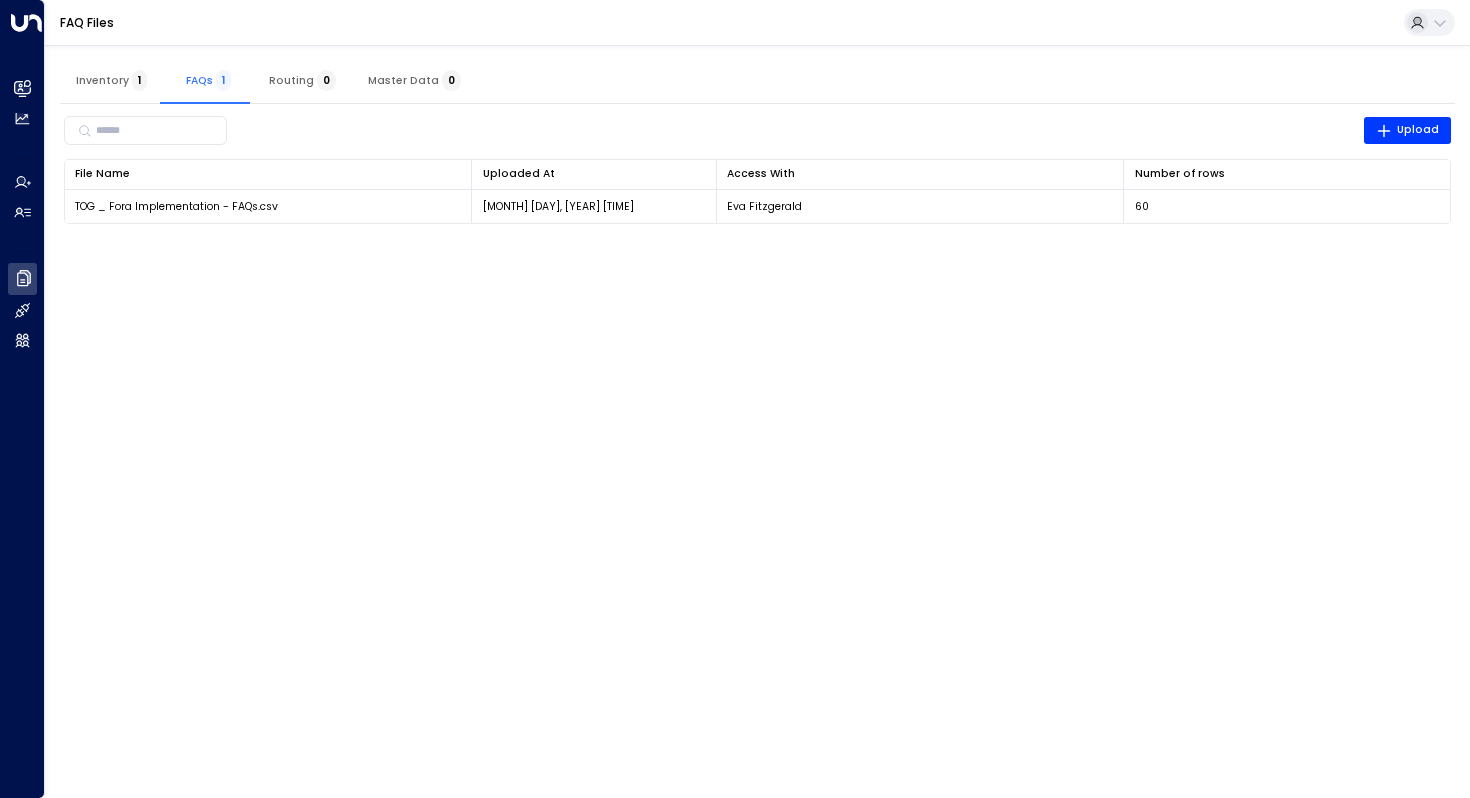click on "Inventory   1" at bounding box center [111, 80] 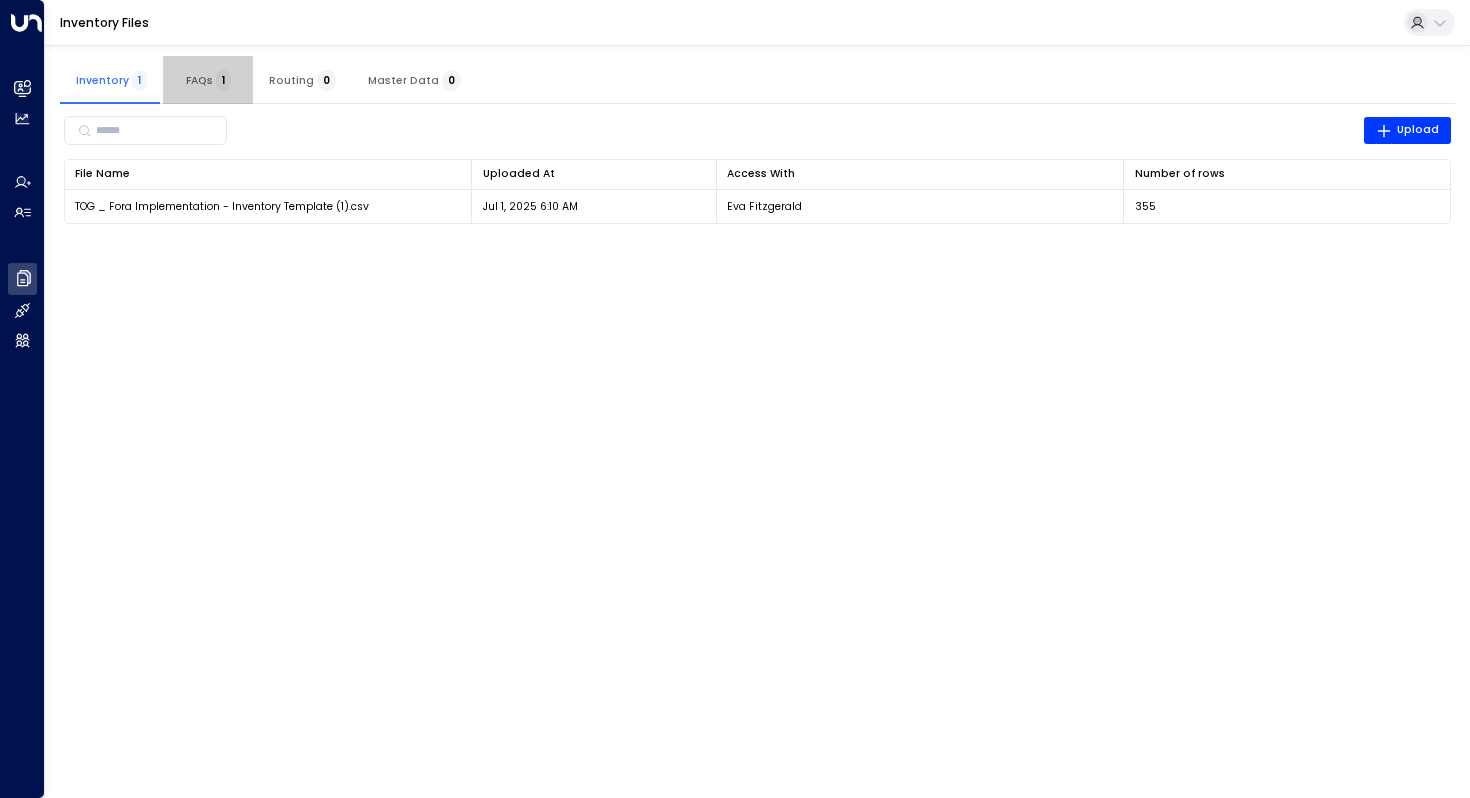 click on "FAQs   1" at bounding box center [208, 80] 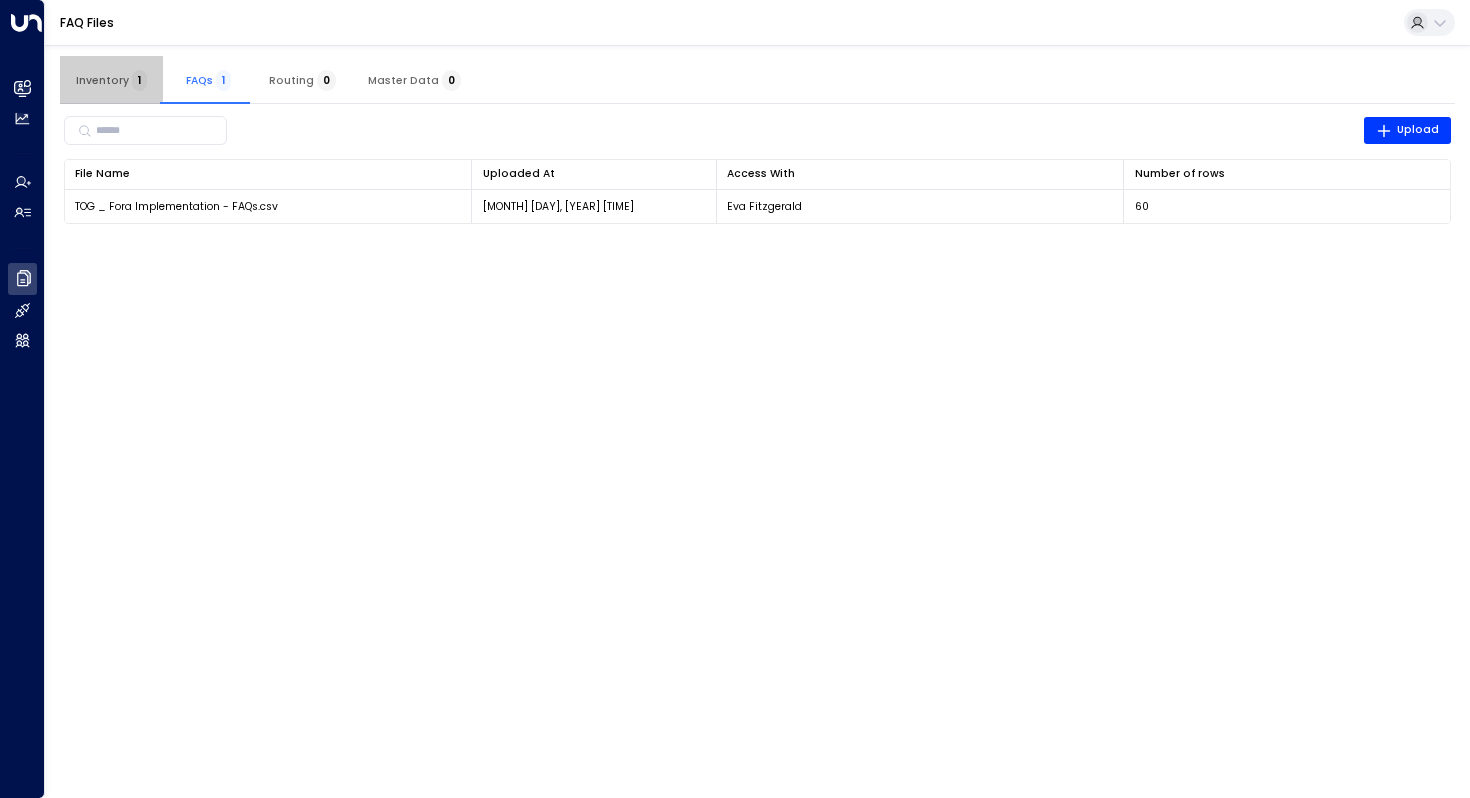 click on "Inventory   1" at bounding box center (111, 80) 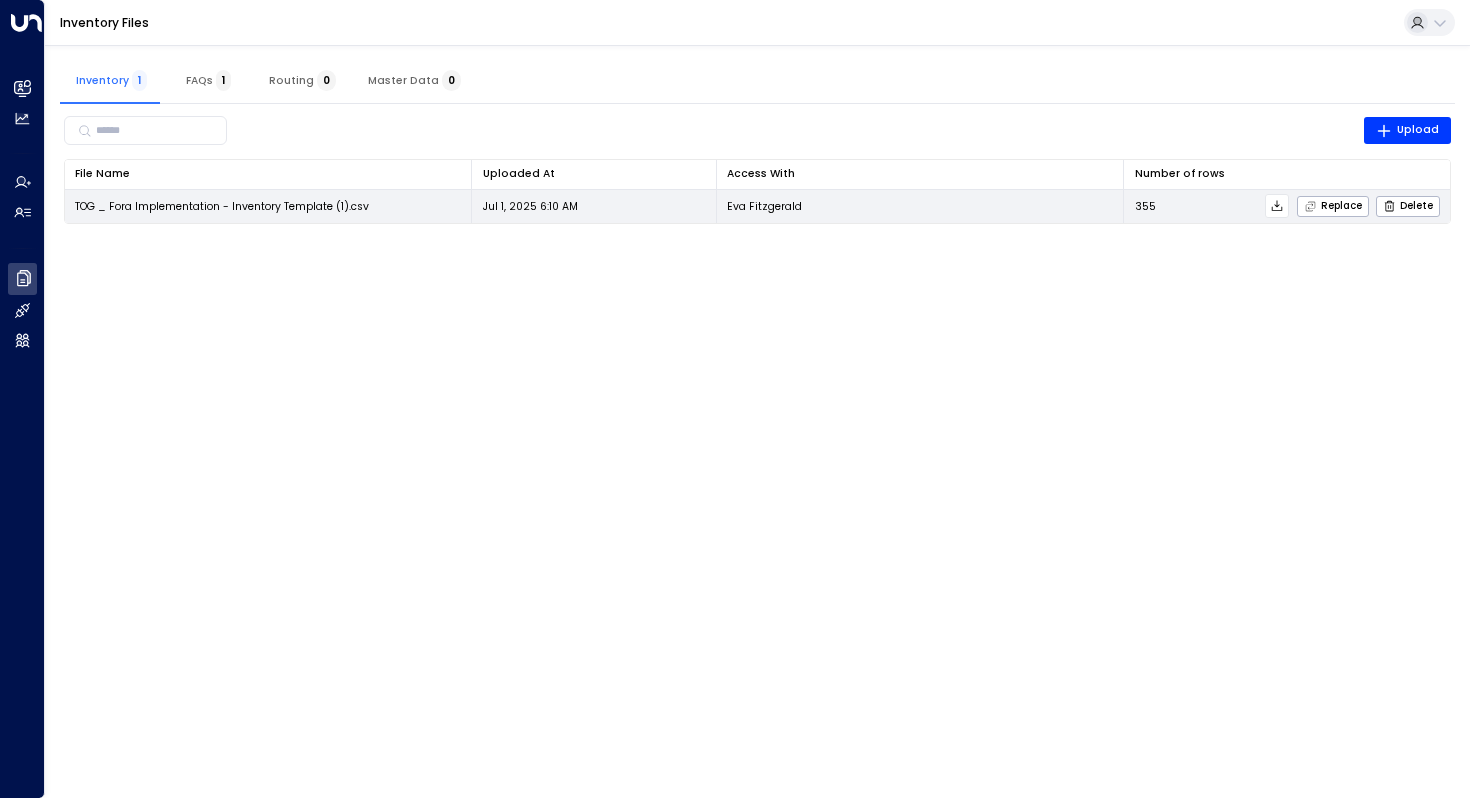 click on "TOG _ Fora Implementation - Inventory Template (1).csv" at bounding box center (222, 206) 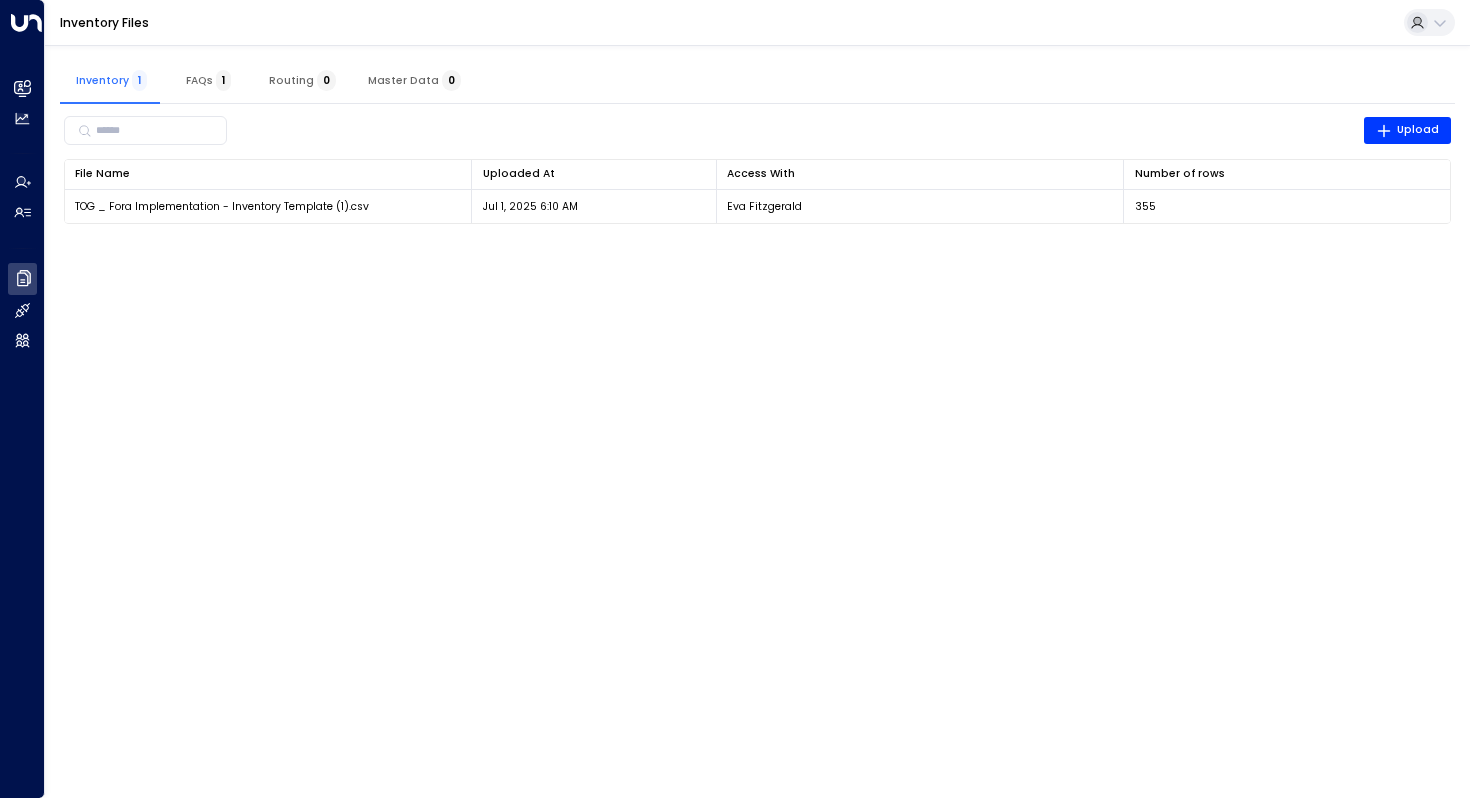 click on "FAQs   1" at bounding box center (208, 80) 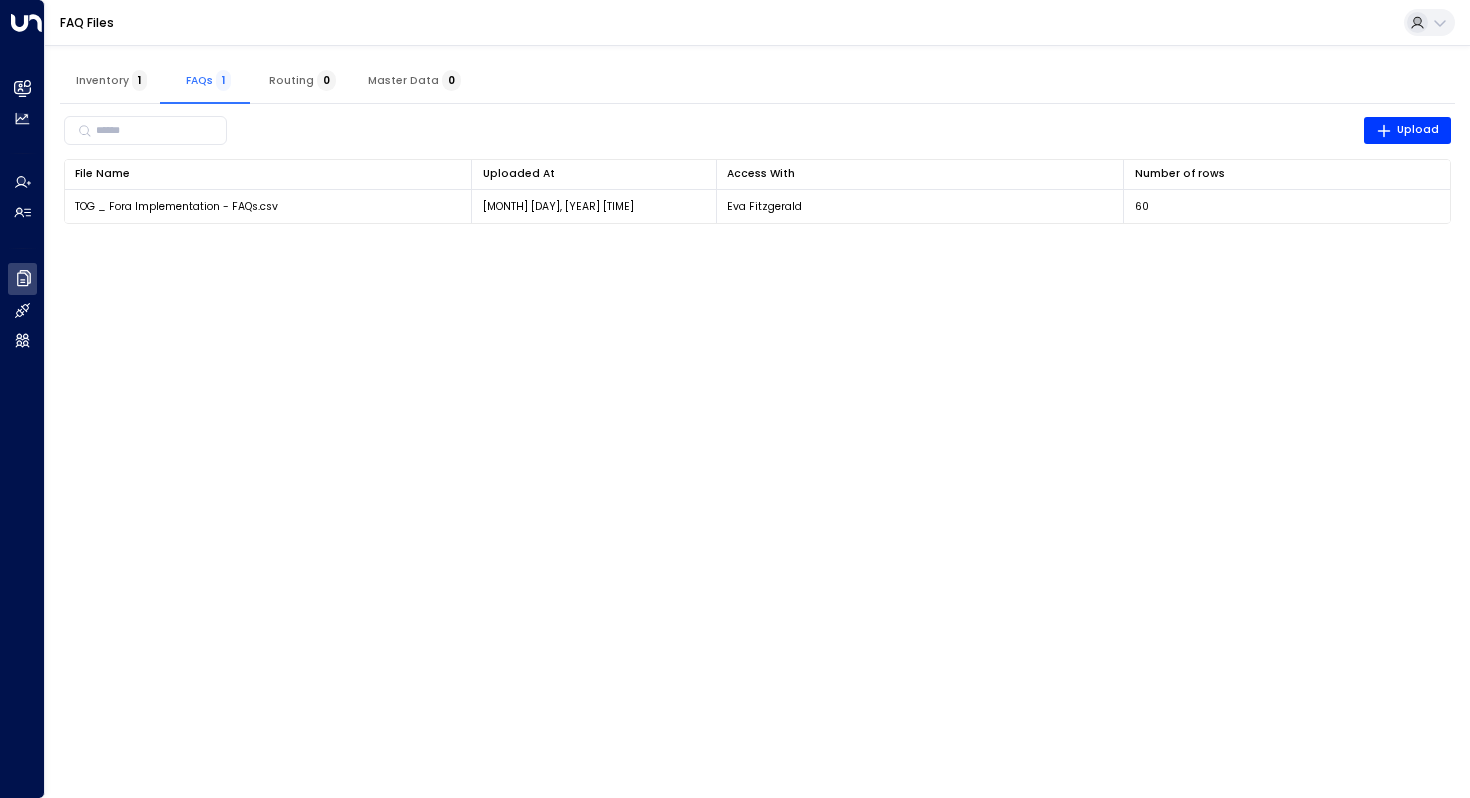 click on "Inventory   1" at bounding box center (111, 80) 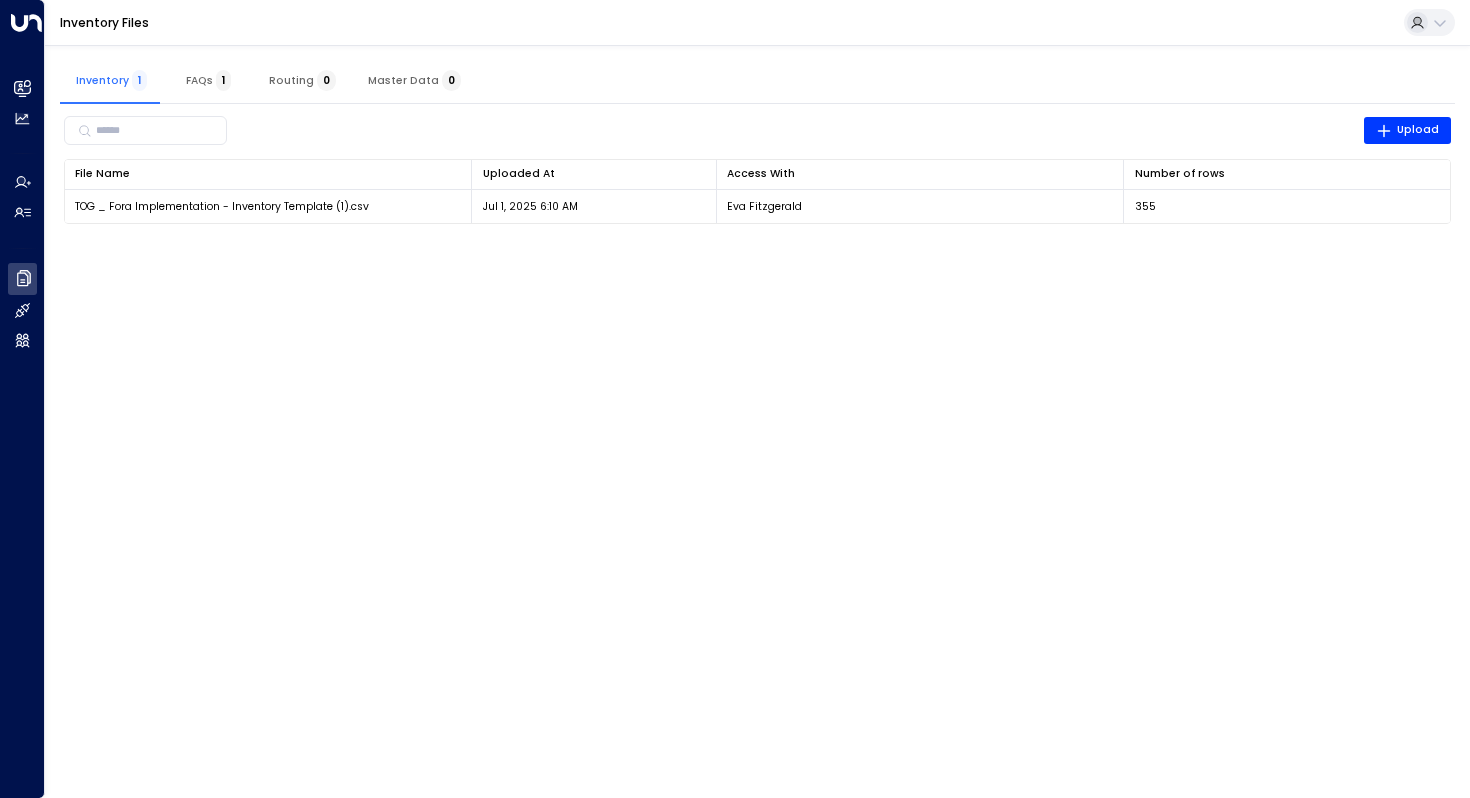 click on "FAQs   1" at bounding box center [208, 80] 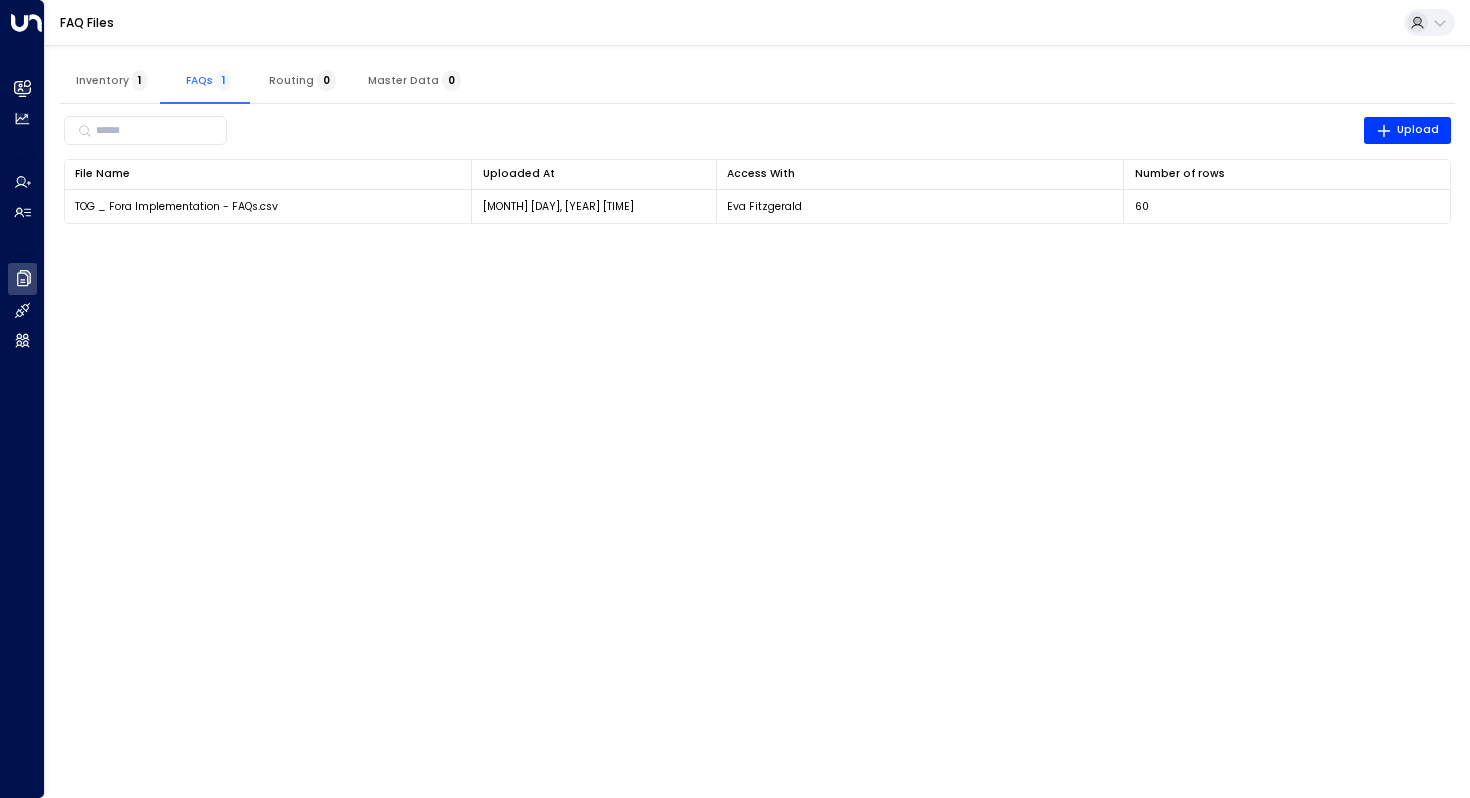 click on "Inventory   1" at bounding box center (111, 80) 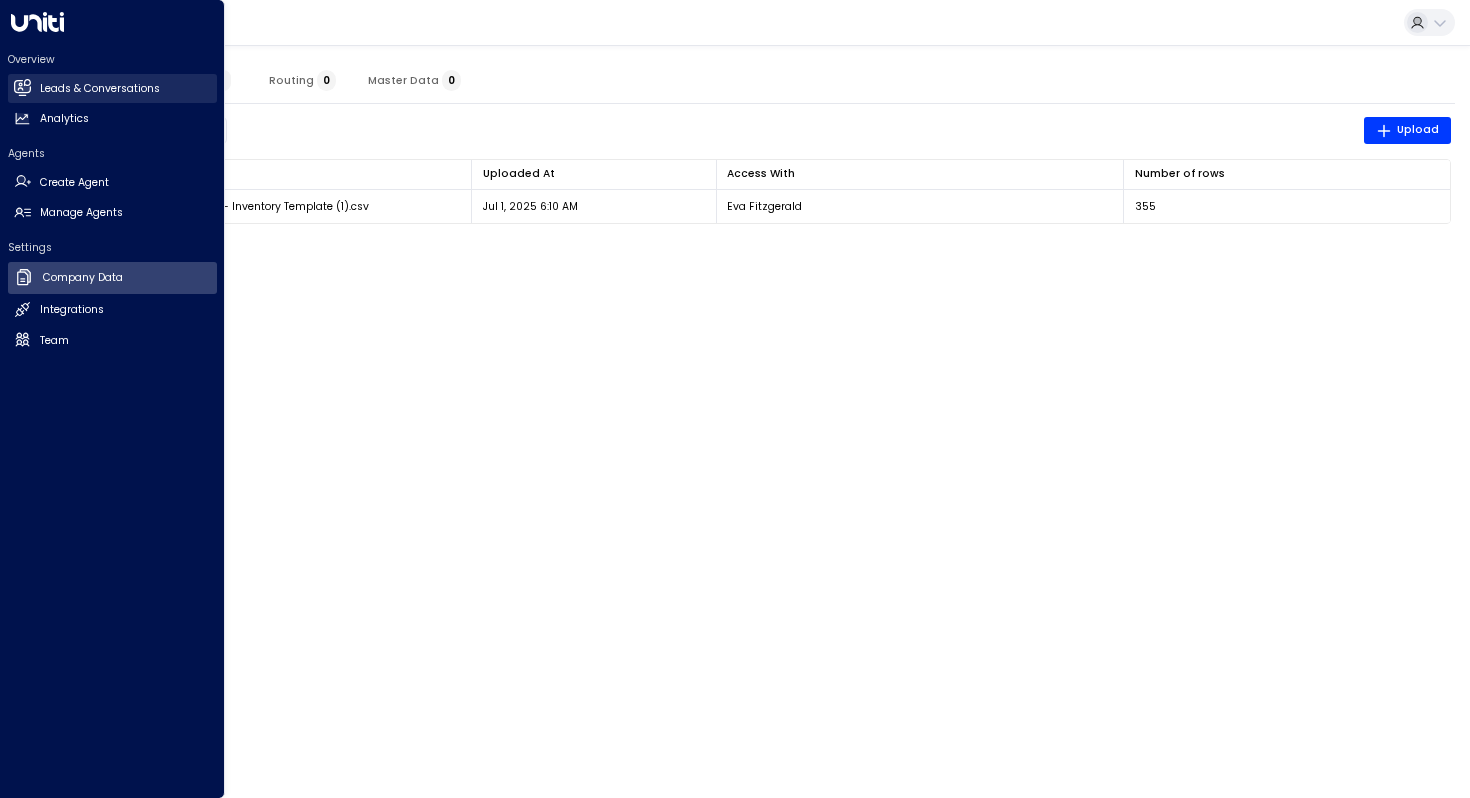 click on "Leads & Conversations Leads & Conversations" at bounding box center [112, 88] 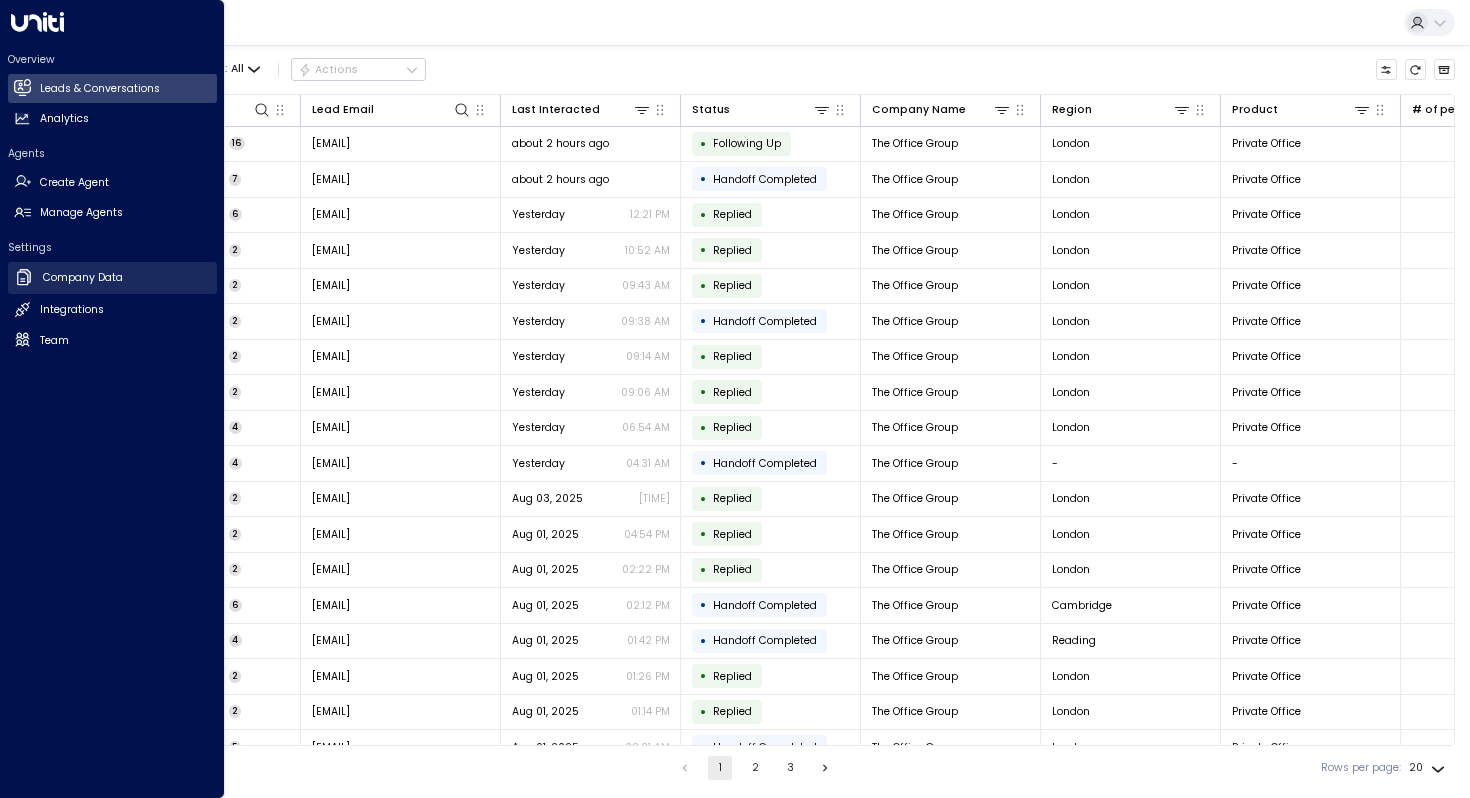 click on "Company Data" at bounding box center (83, 278) 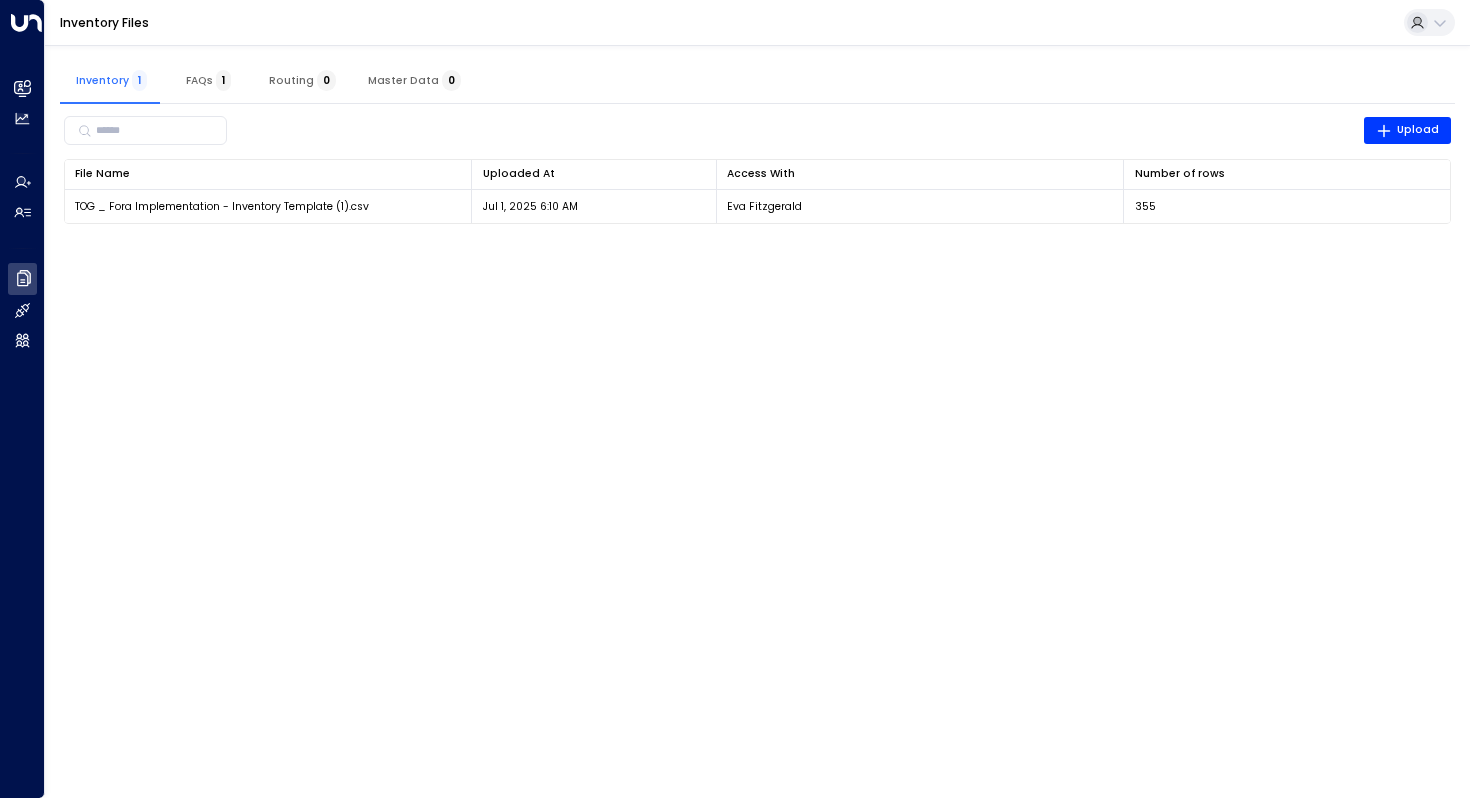 click on "FAQs   1" at bounding box center [208, 80] 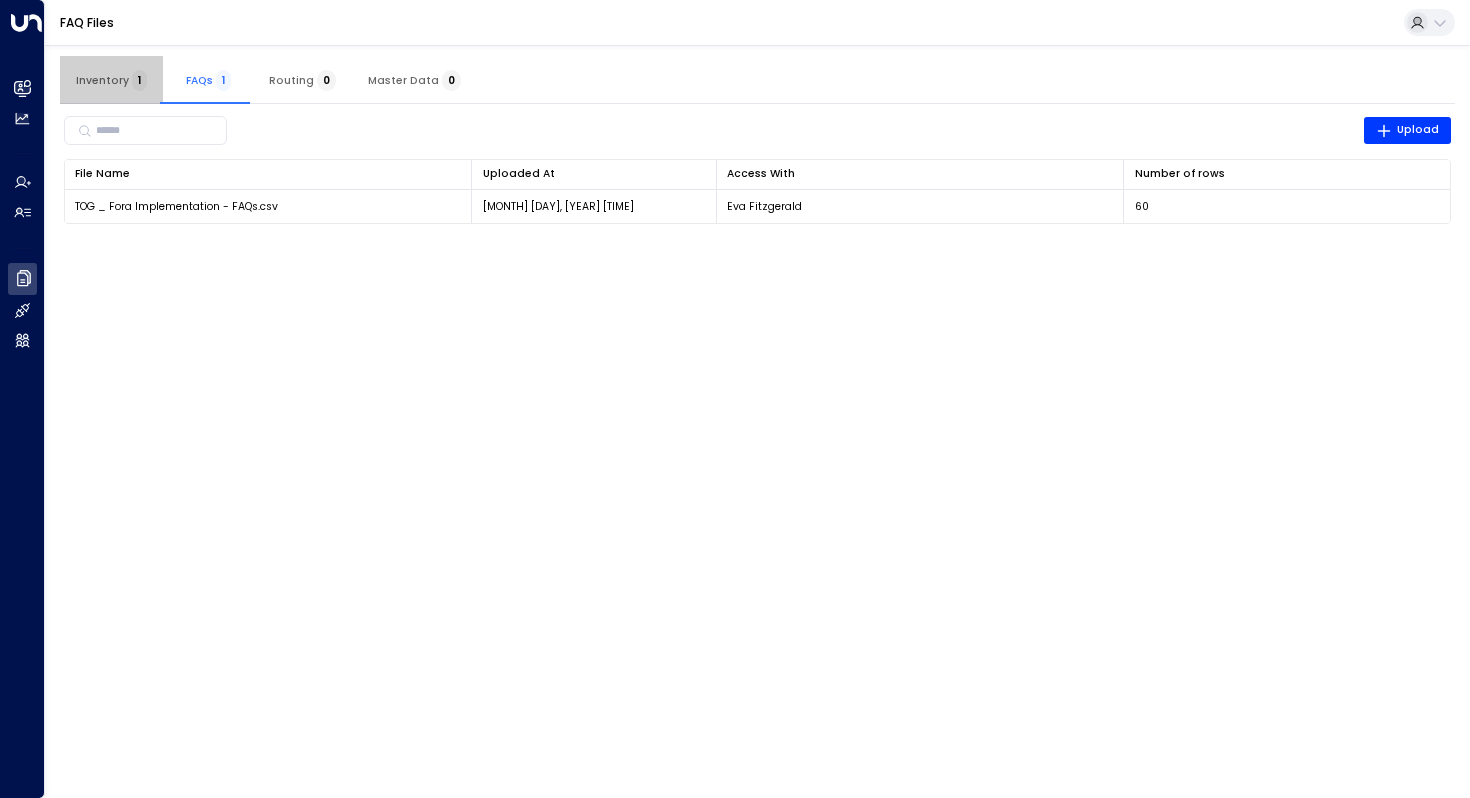 click on "Inventory   1" at bounding box center (111, 80) 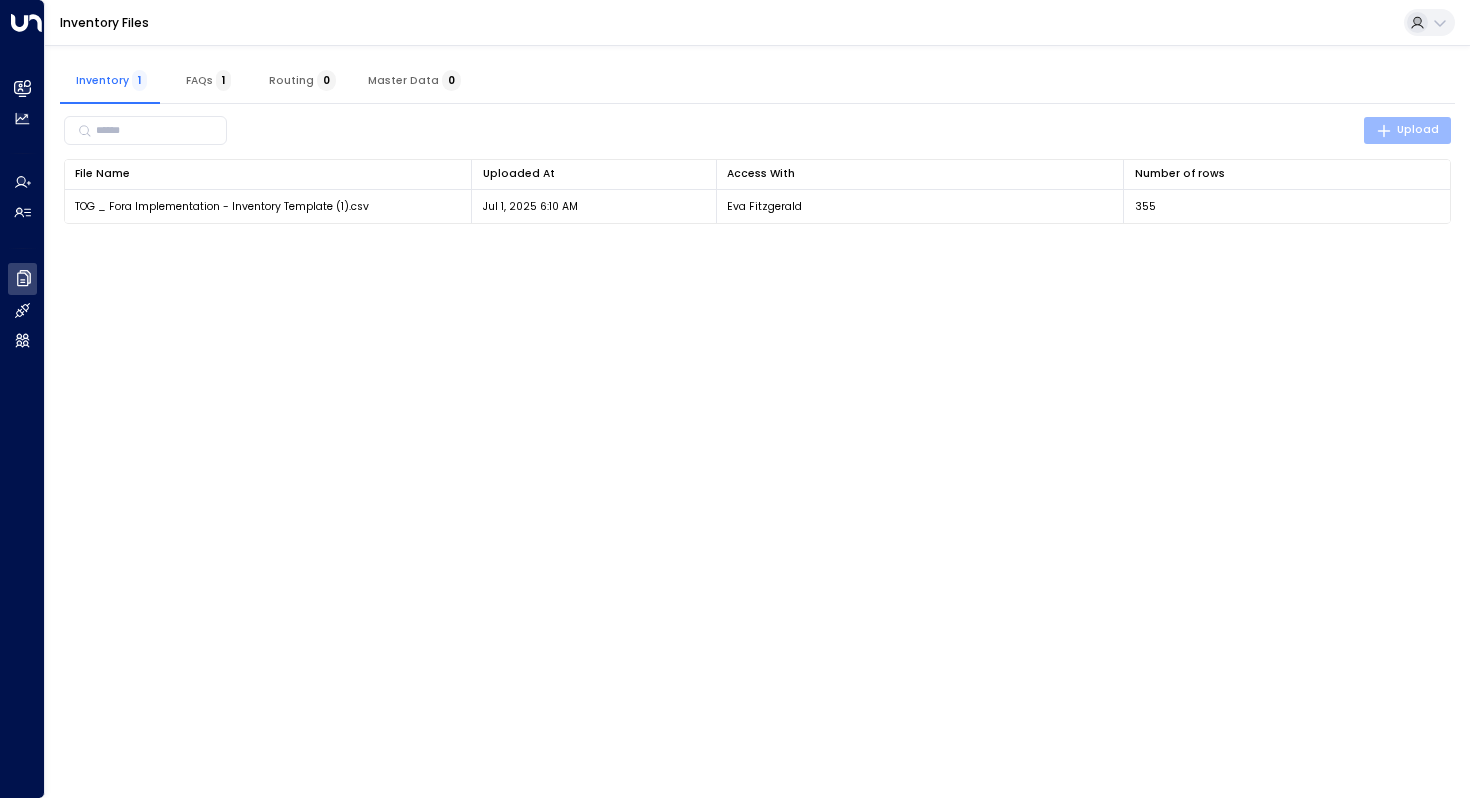 click on "Upload" at bounding box center [1408, 130] 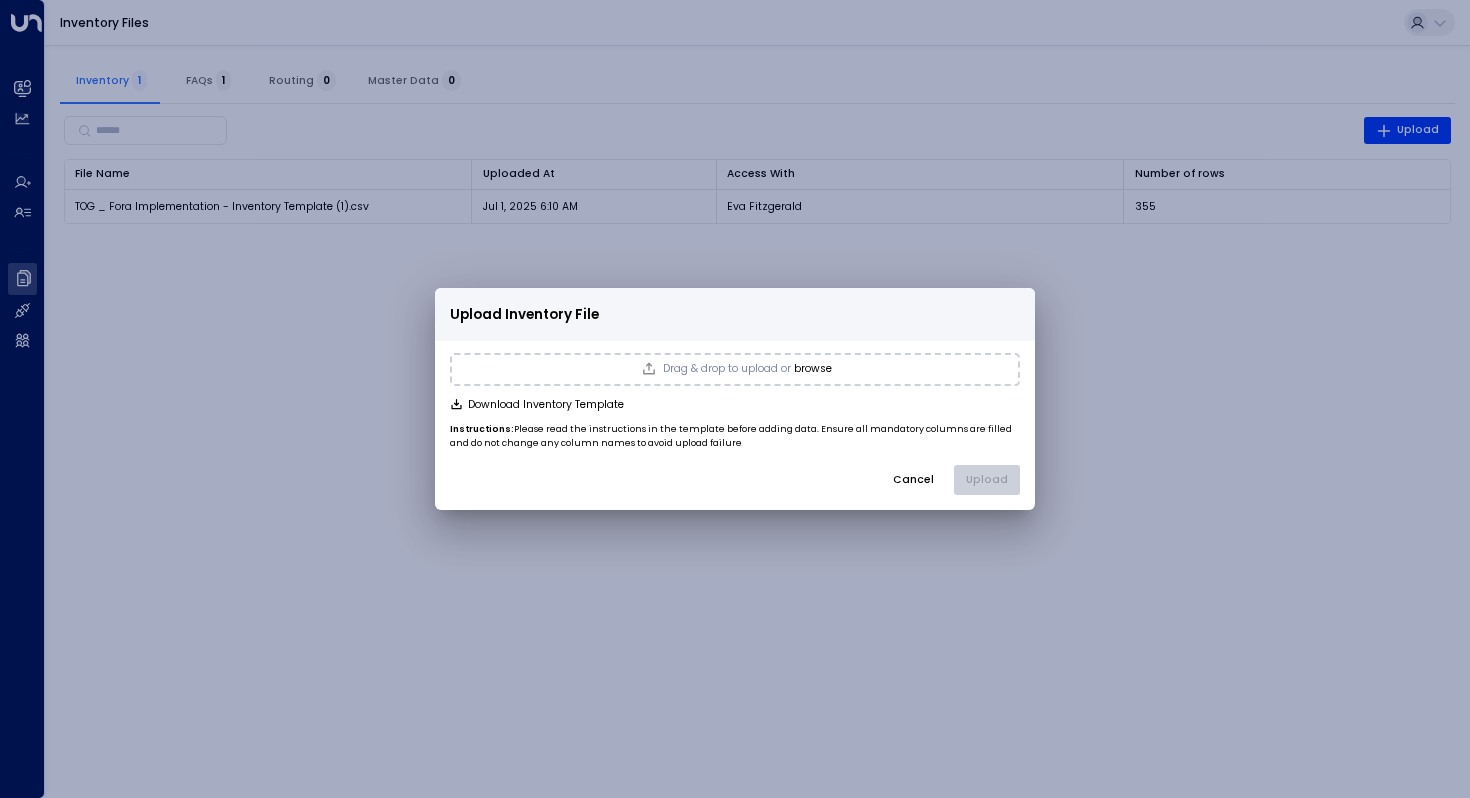 click on "Cancel" at bounding box center [913, 480] 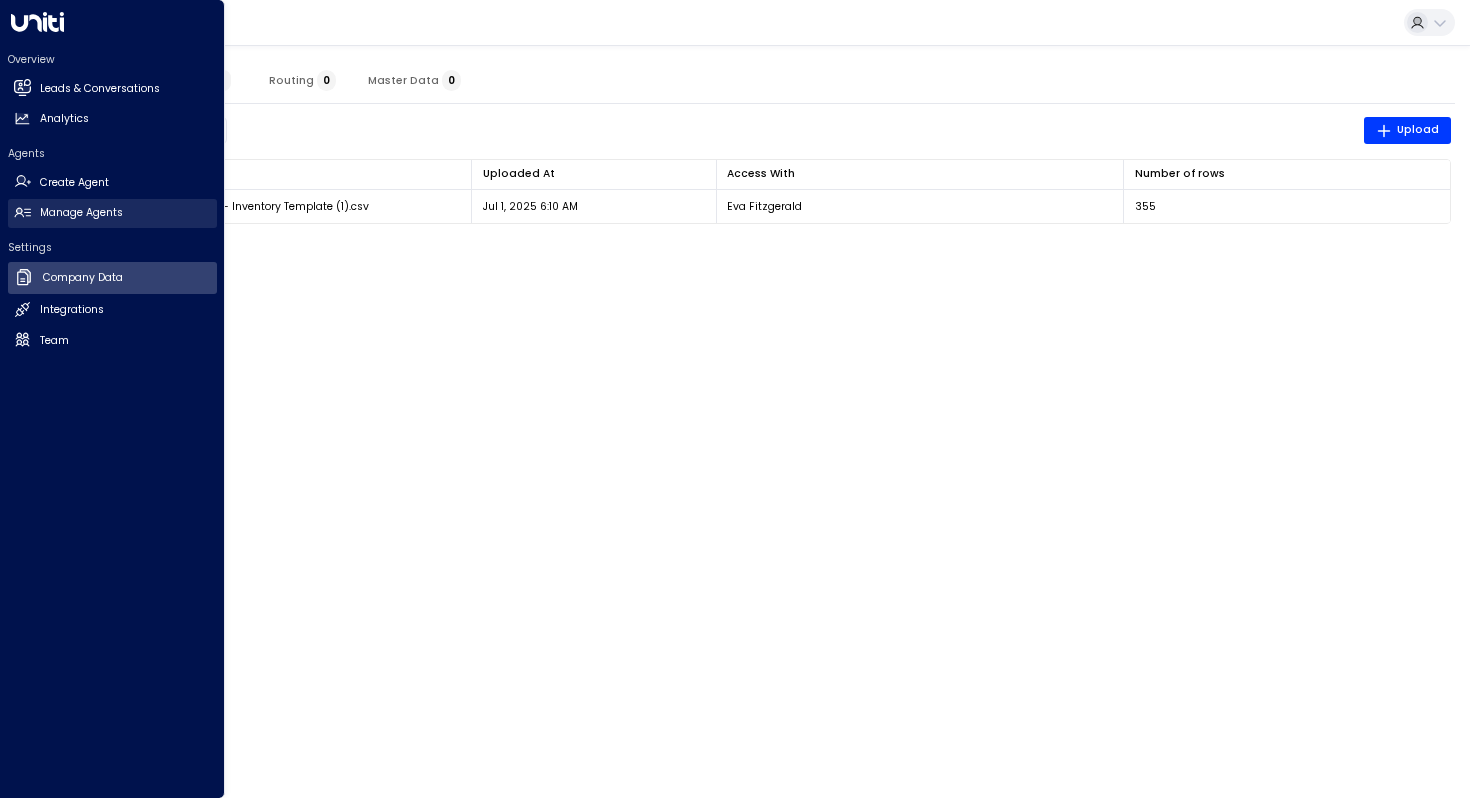 click on "Manage Agents Manage Agents" at bounding box center (112, 213) 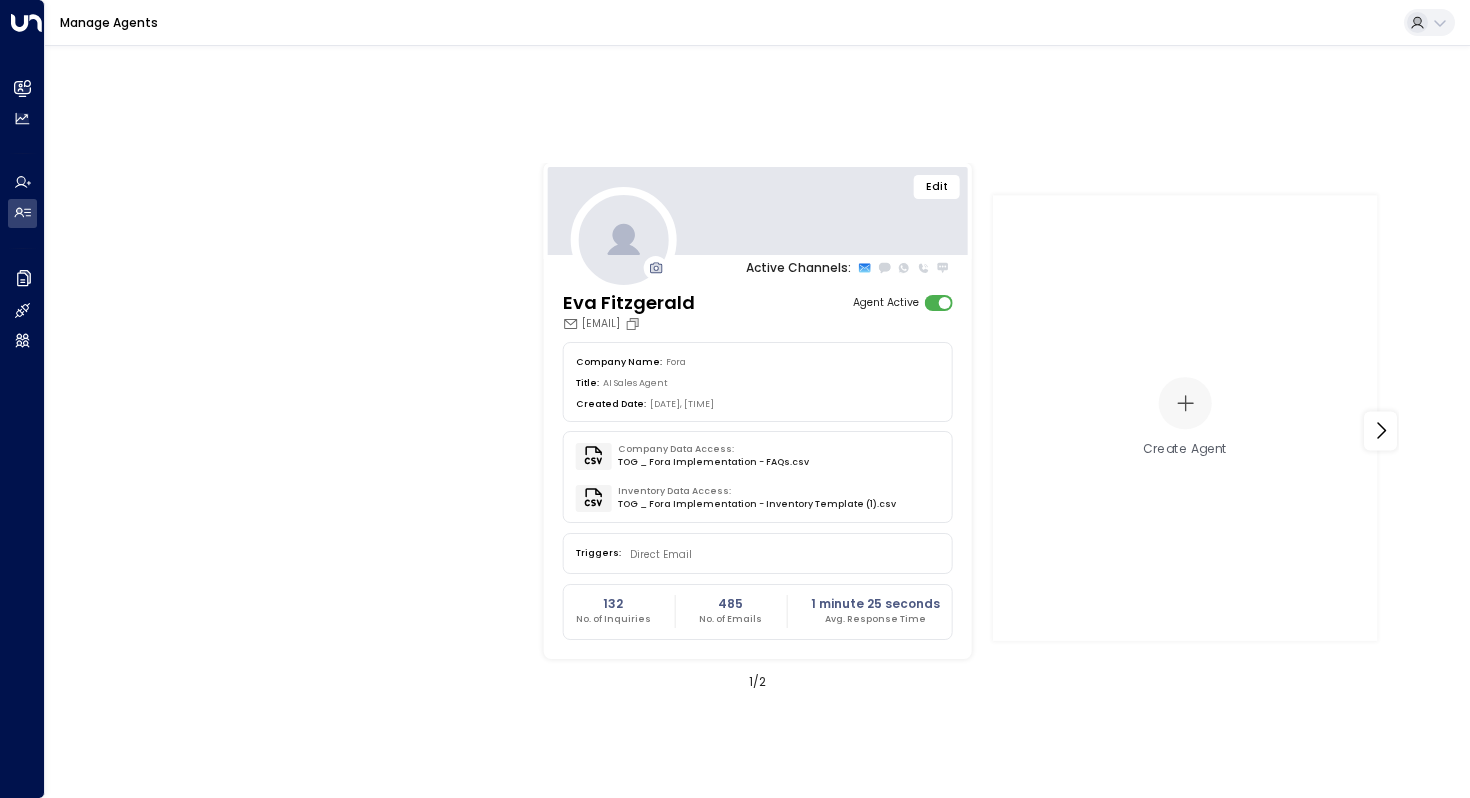 click on "Edit" at bounding box center [937, 187] 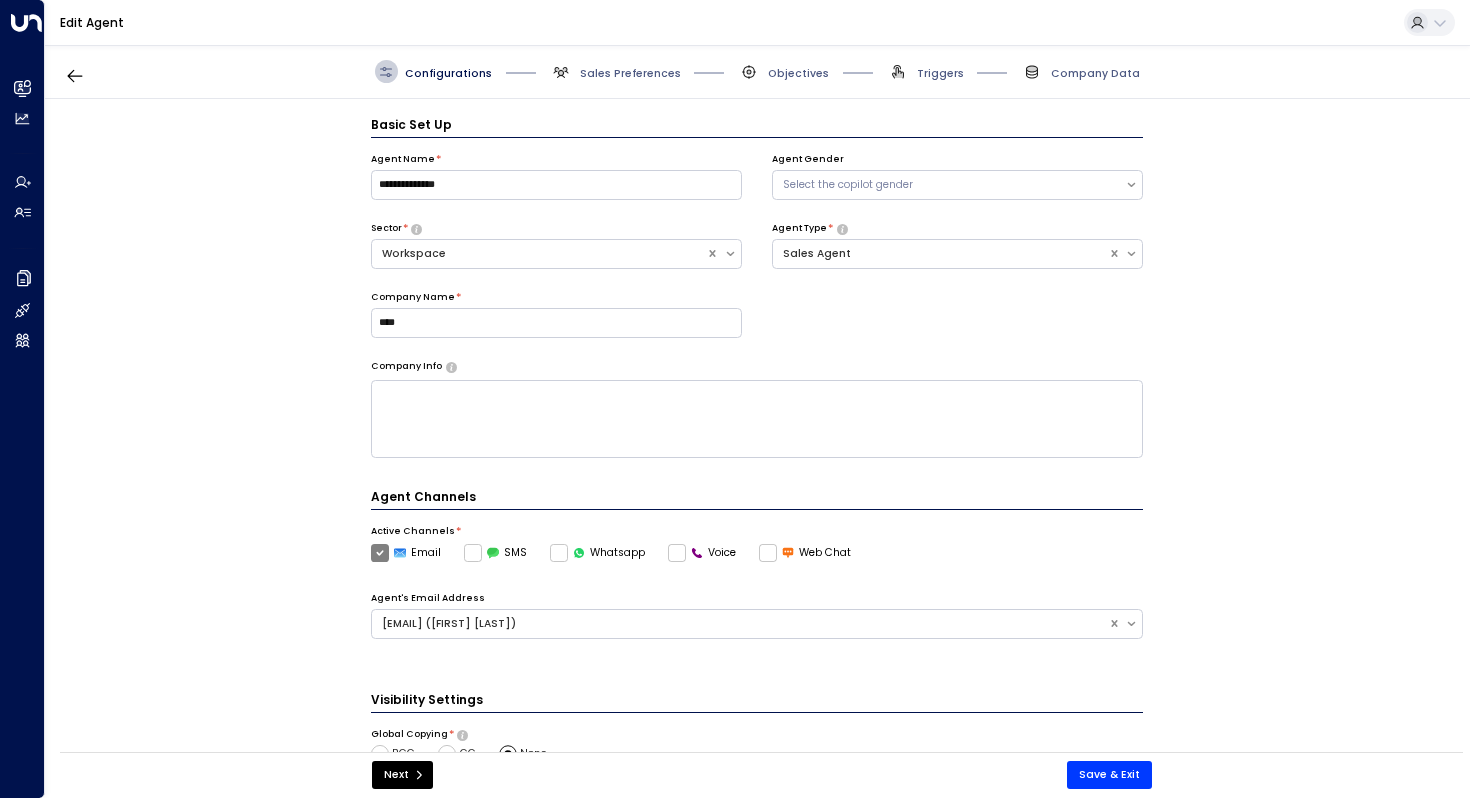 scroll, scrollTop: 0, scrollLeft: 0, axis: both 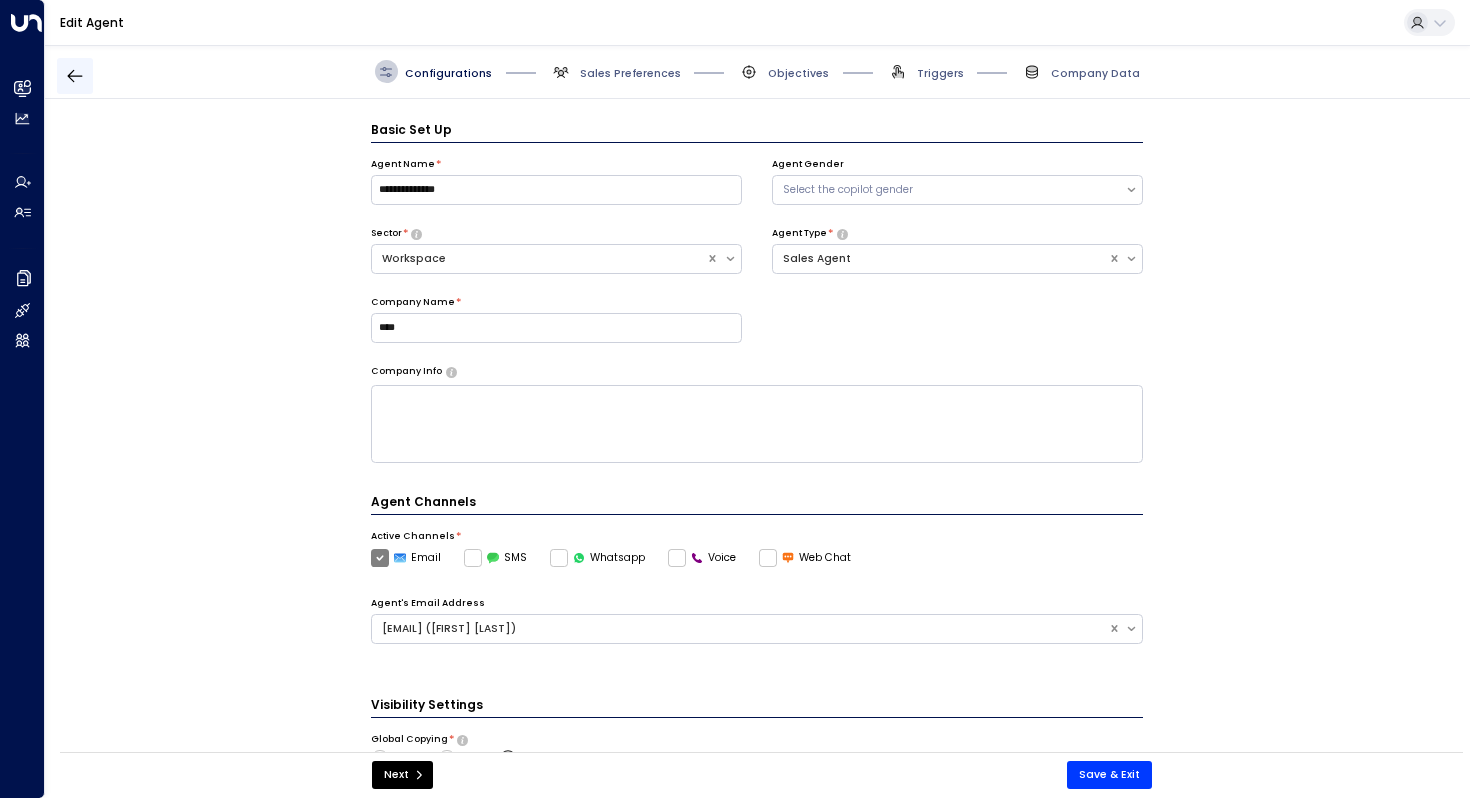 click 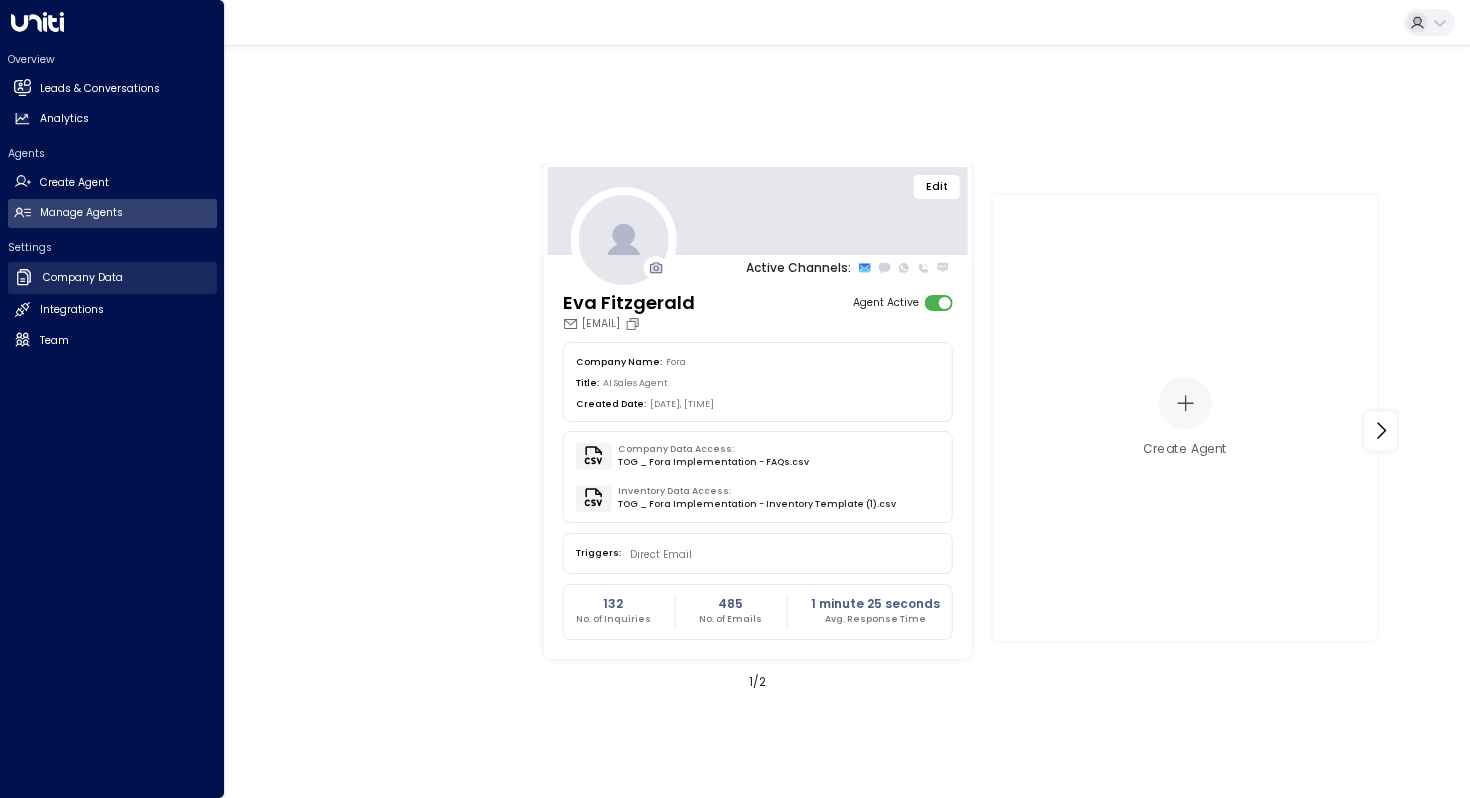 click 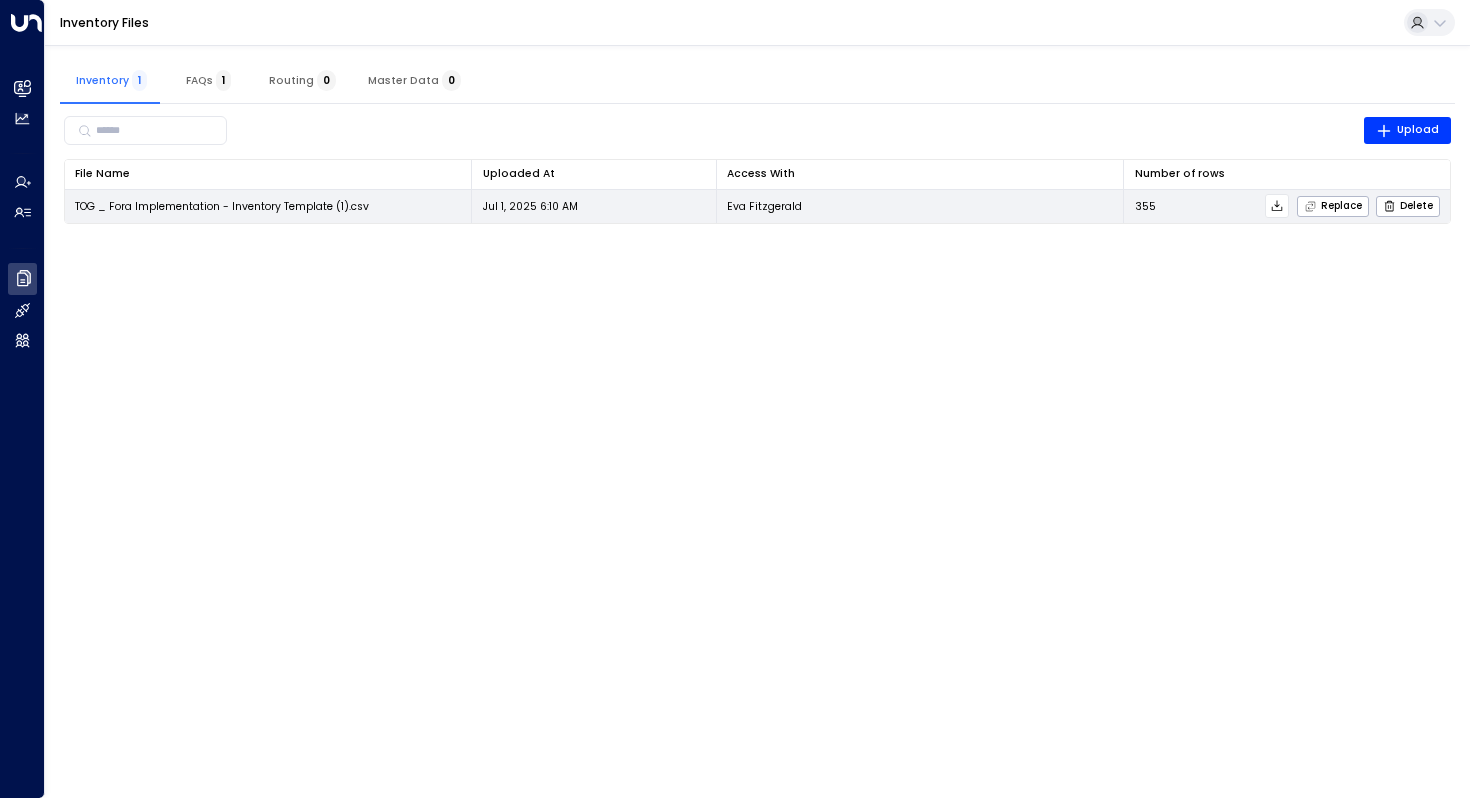 click 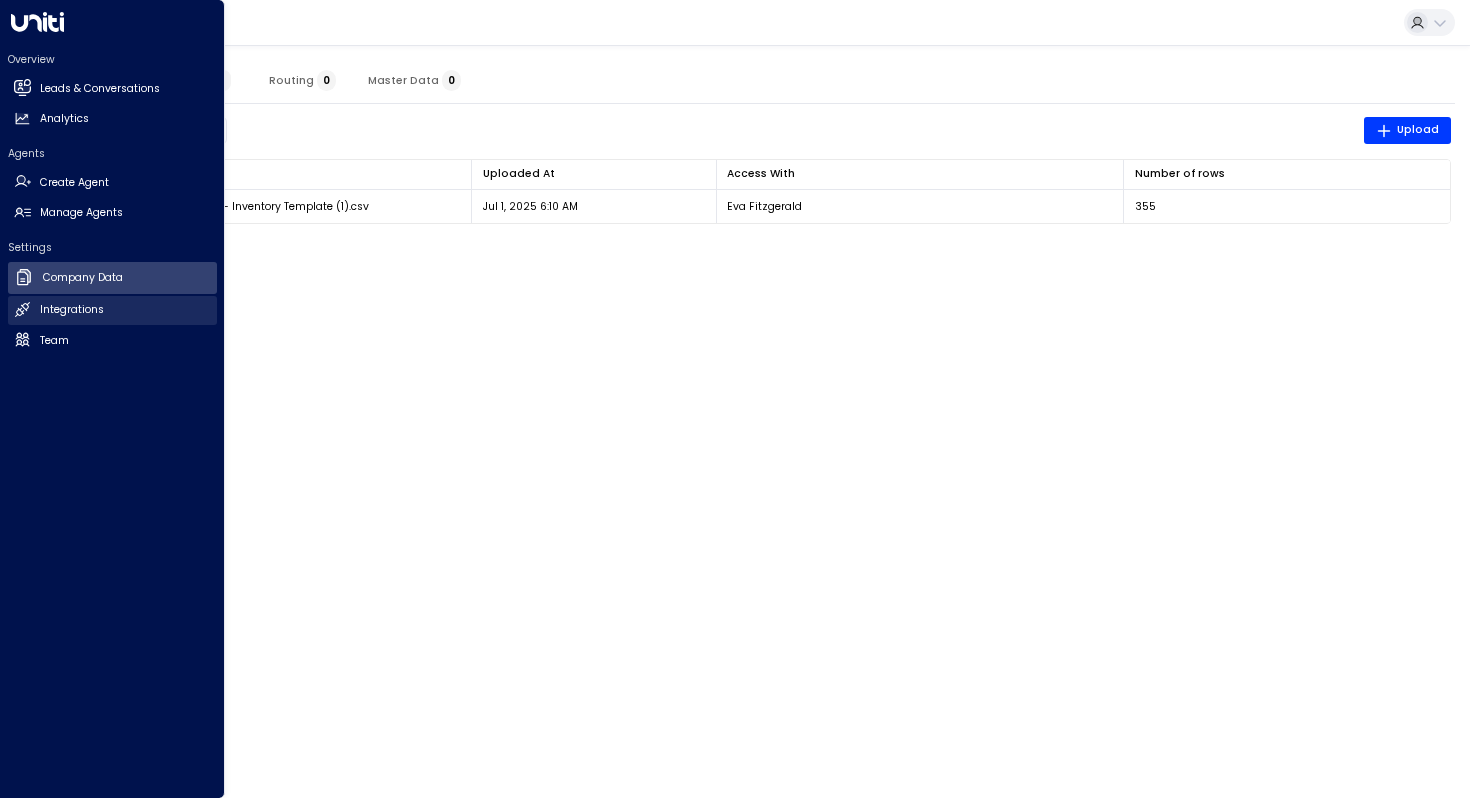 click on "Integrations Integrations" at bounding box center [112, 310] 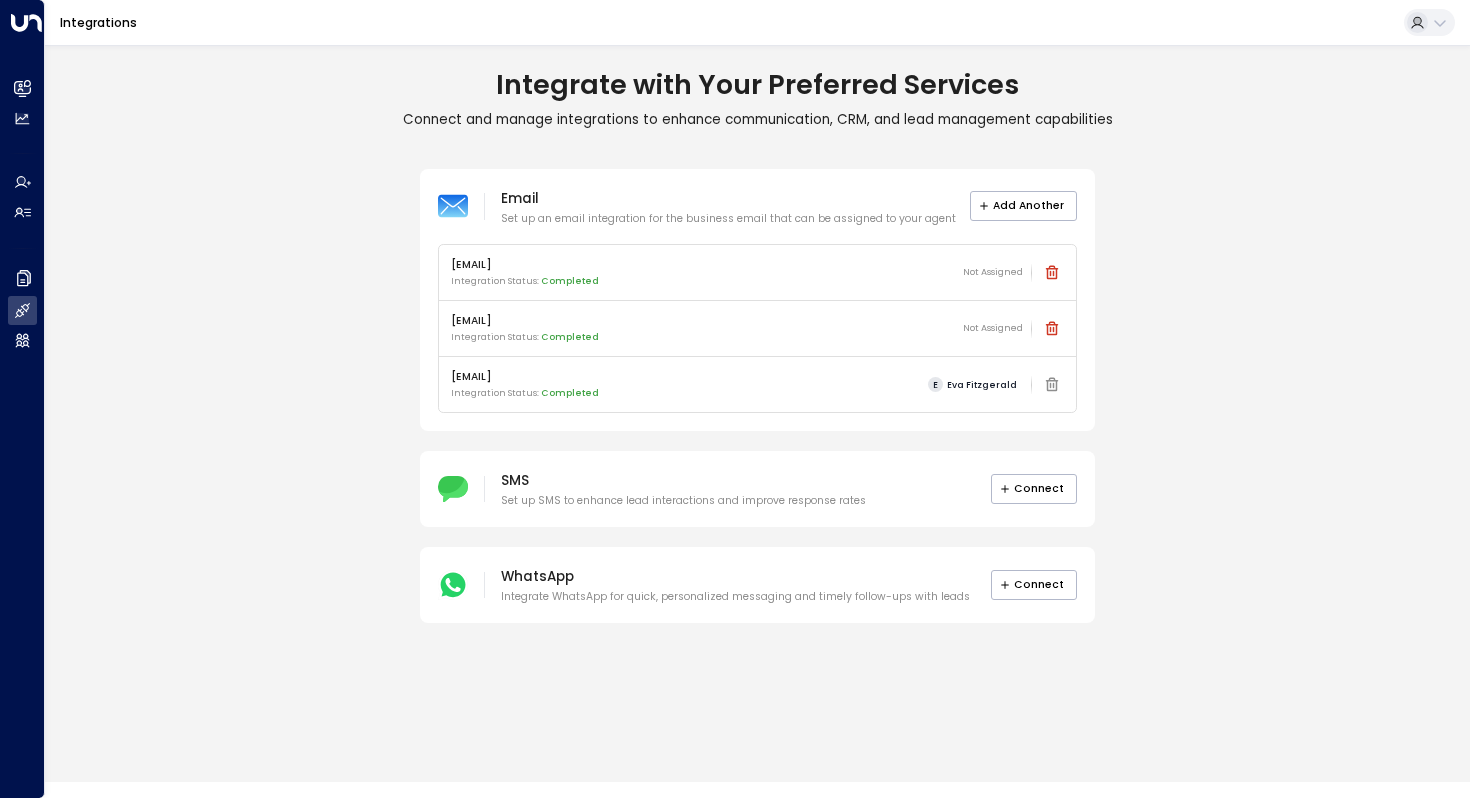 click 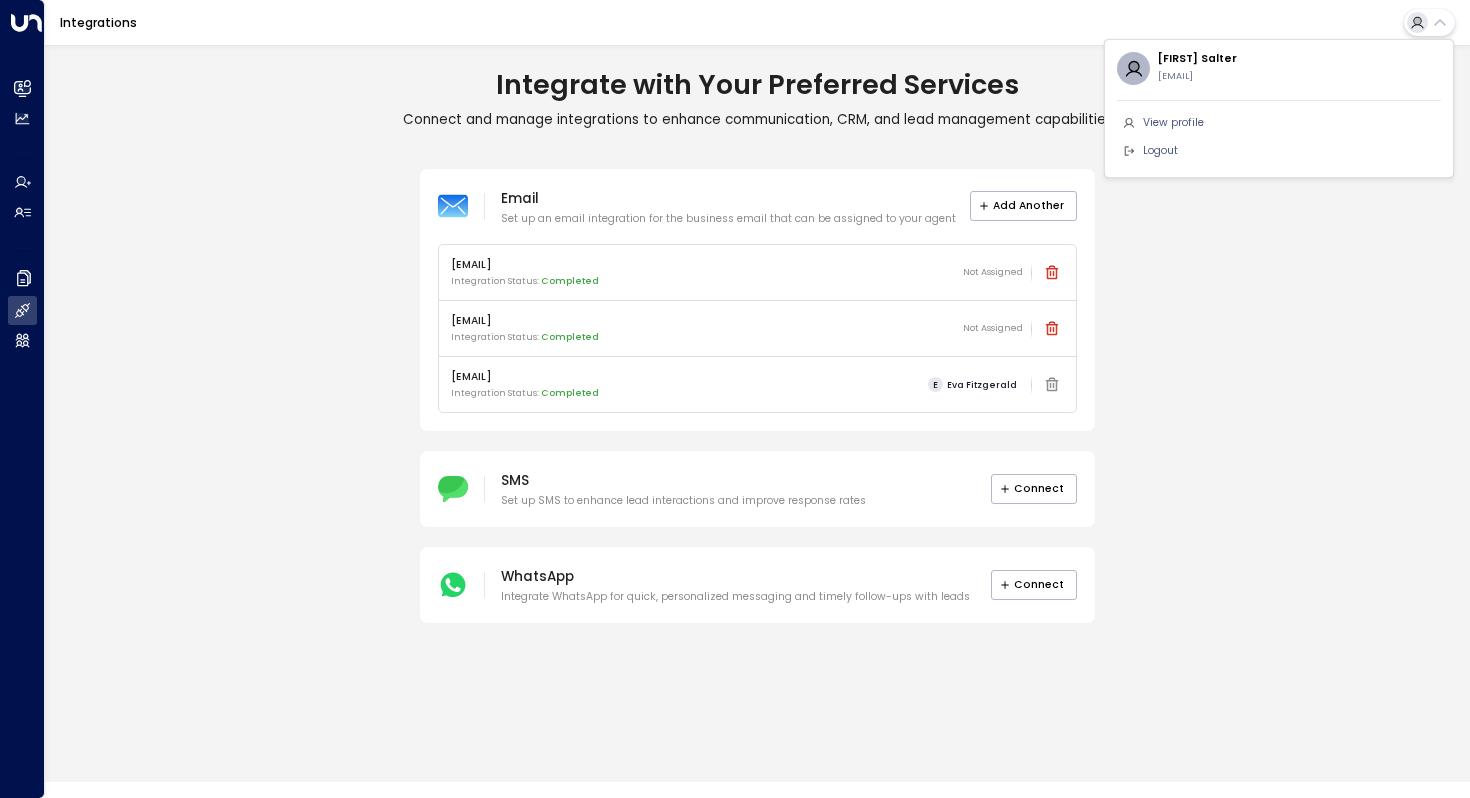 click at bounding box center (735, 399) 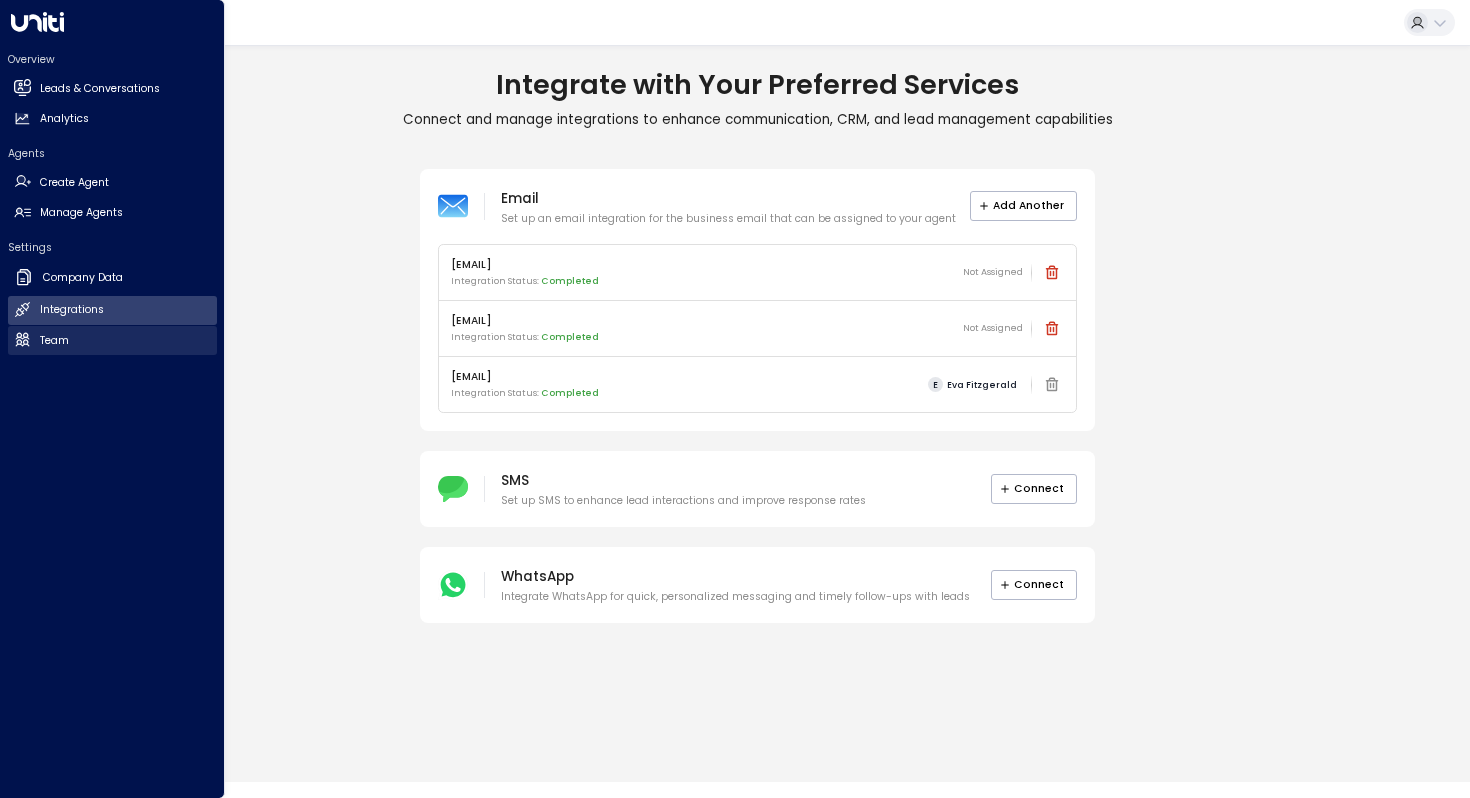 click on "Team Team" at bounding box center (112, 340) 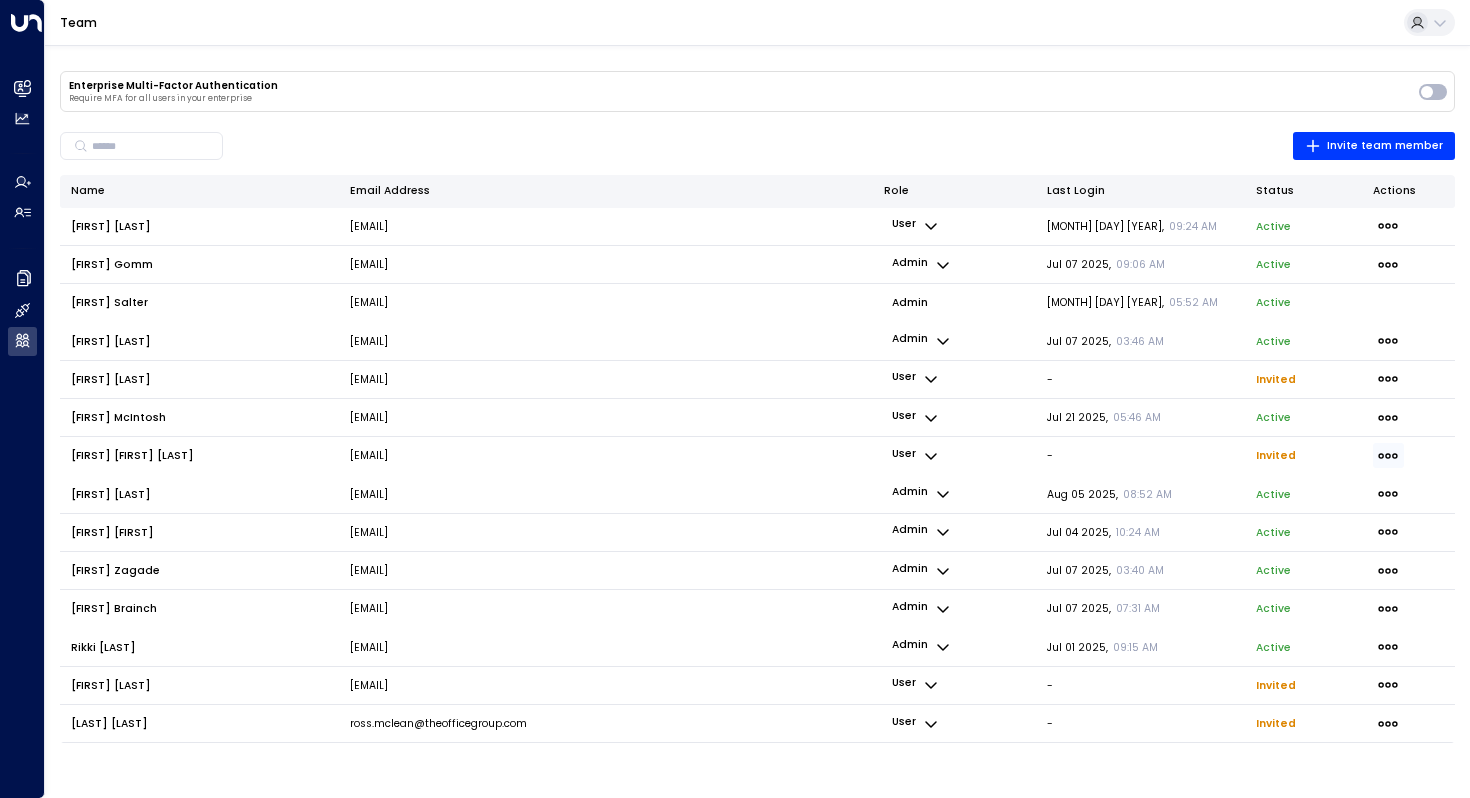 click 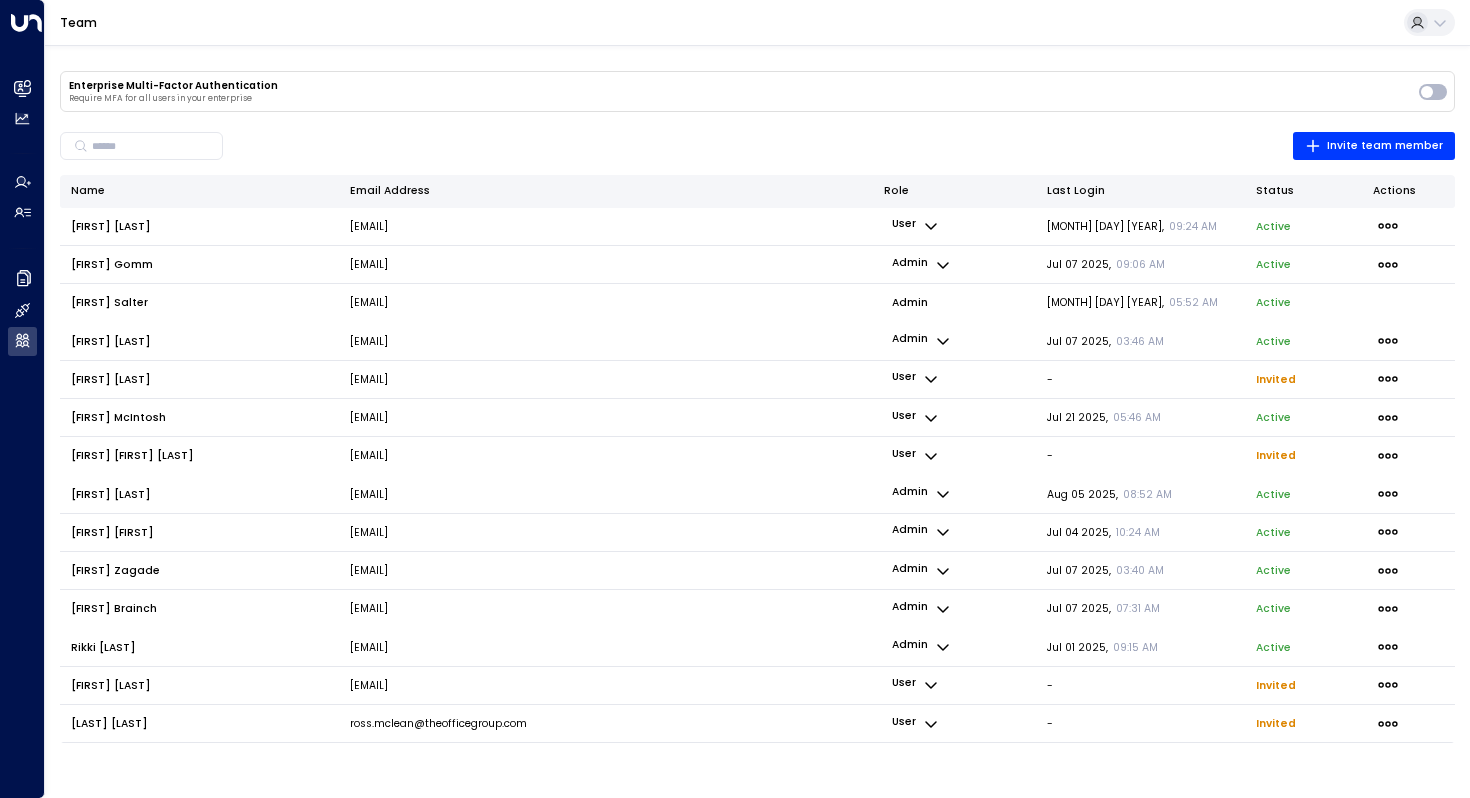 click on "Resend Invite" at bounding box center (1309, 481) 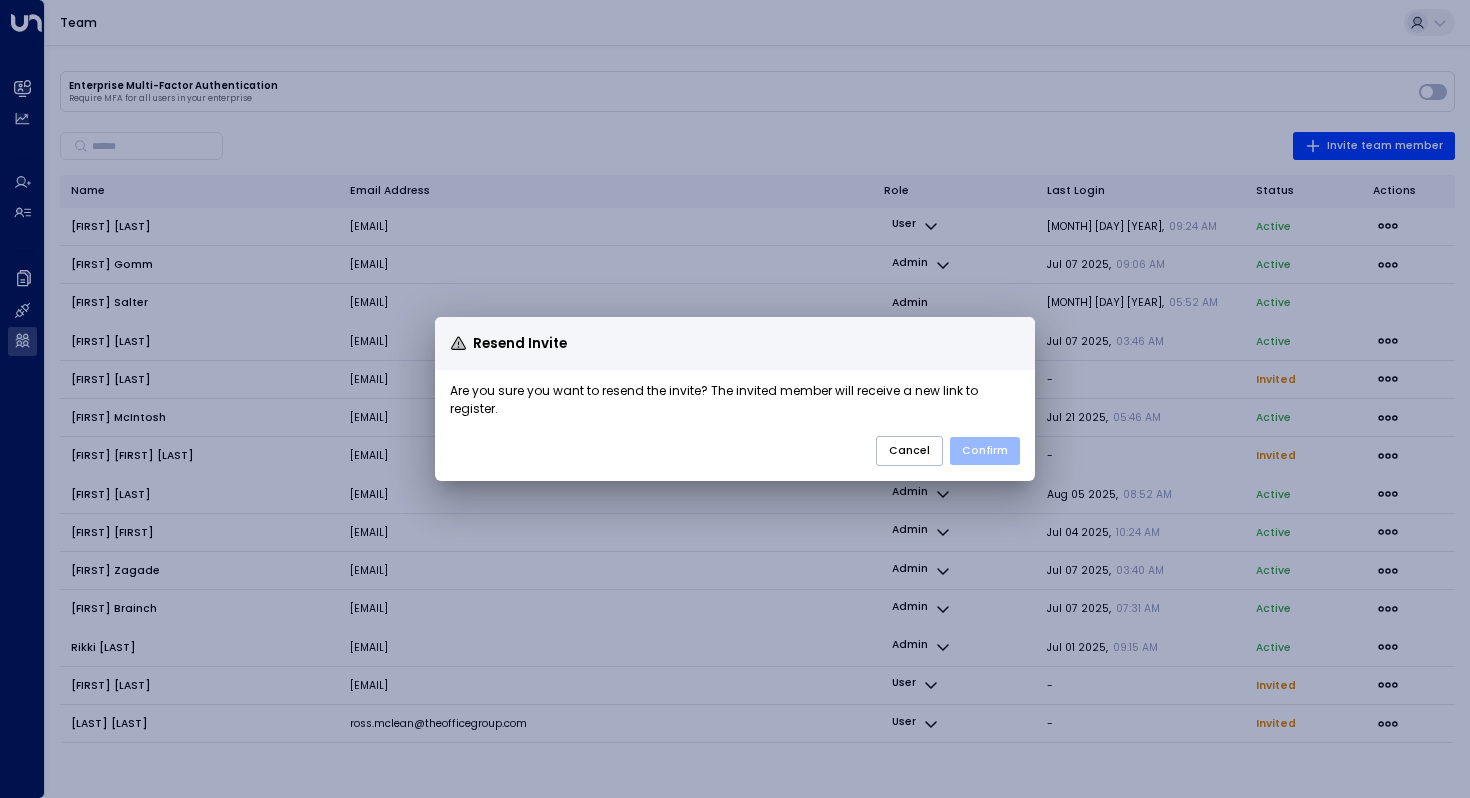 click on "Confirm" at bounding box center [985, 451] 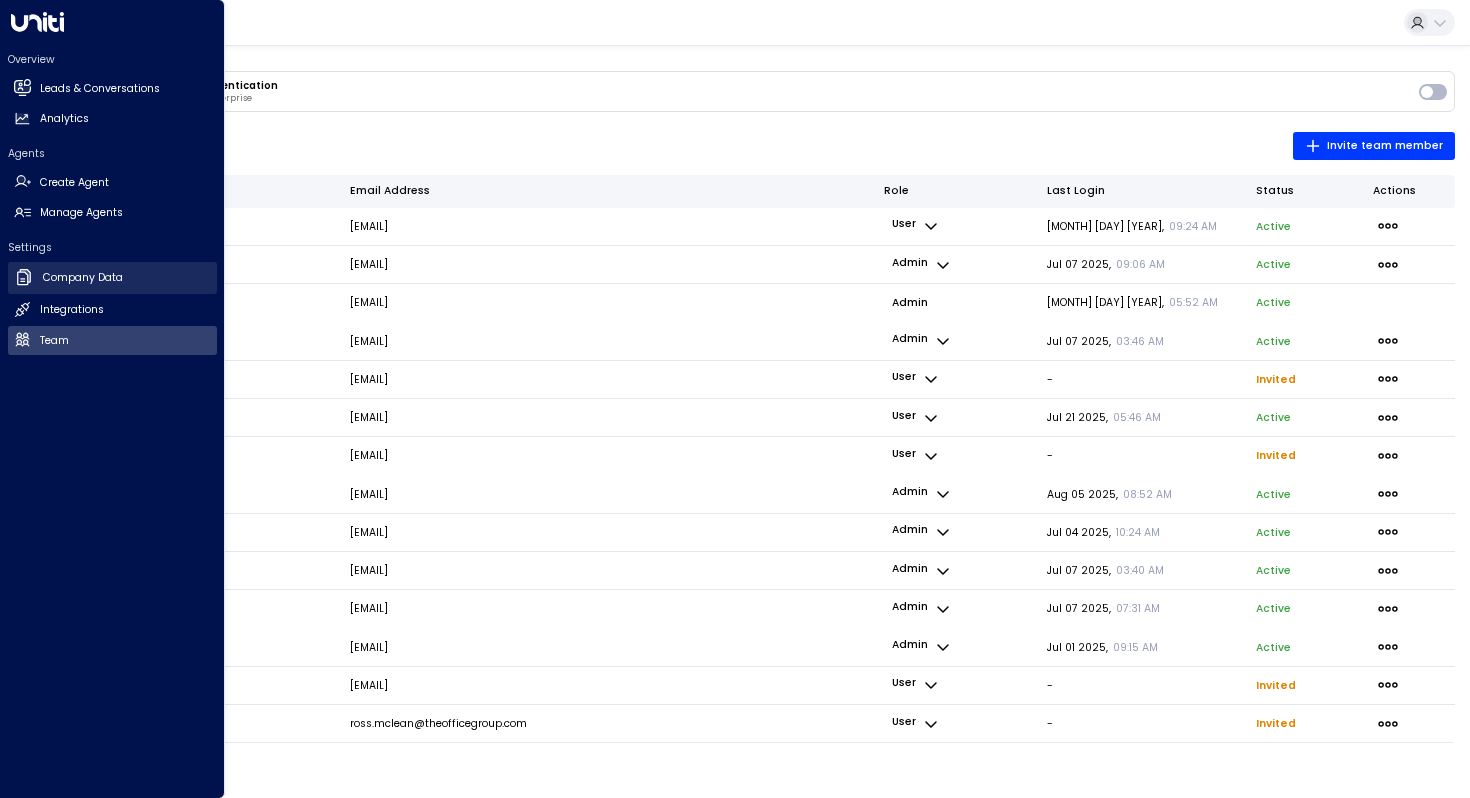 click on "Company Data" at bounding box center [83, 278] 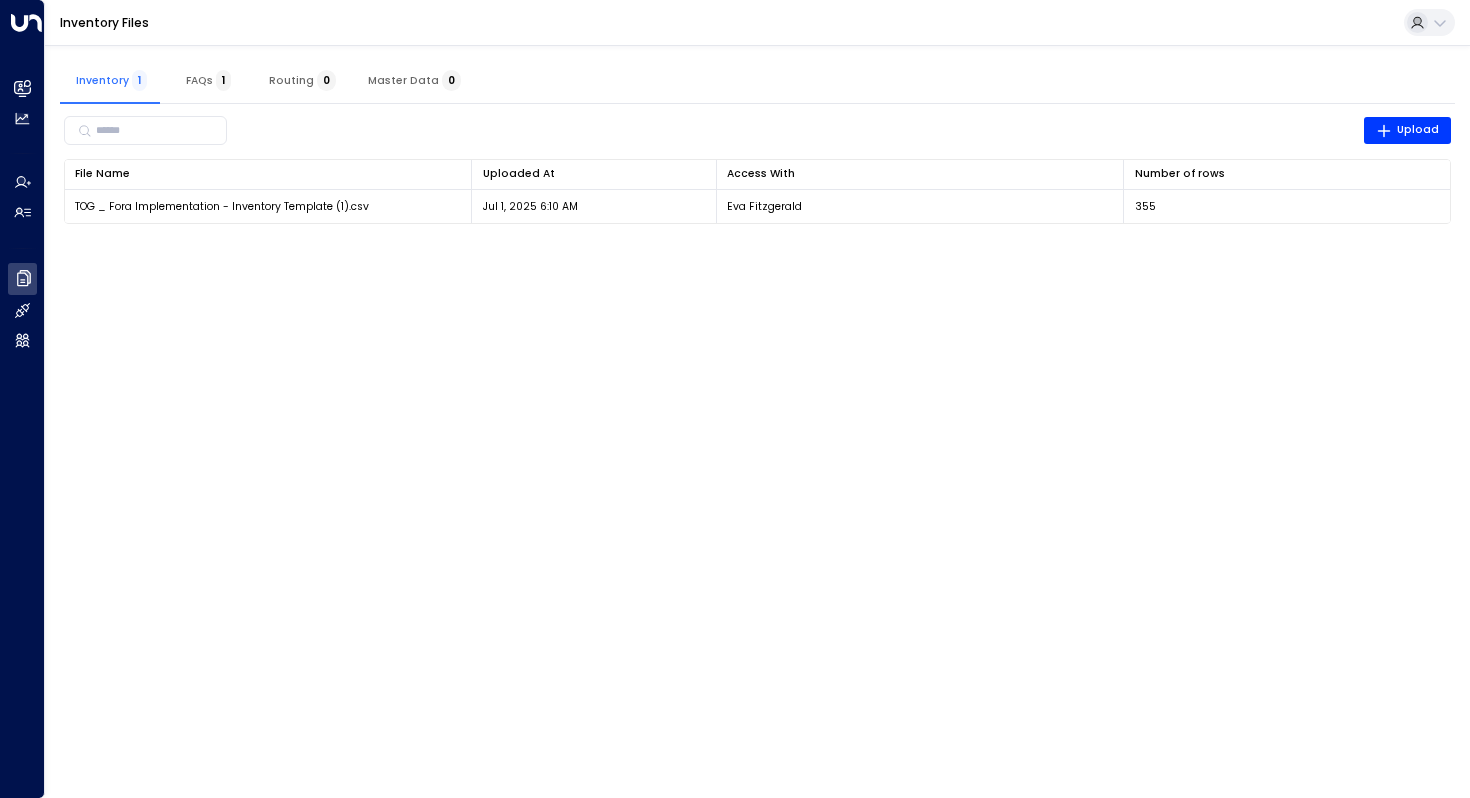 click on "FAQs   1" at bounding box center (208, 80) 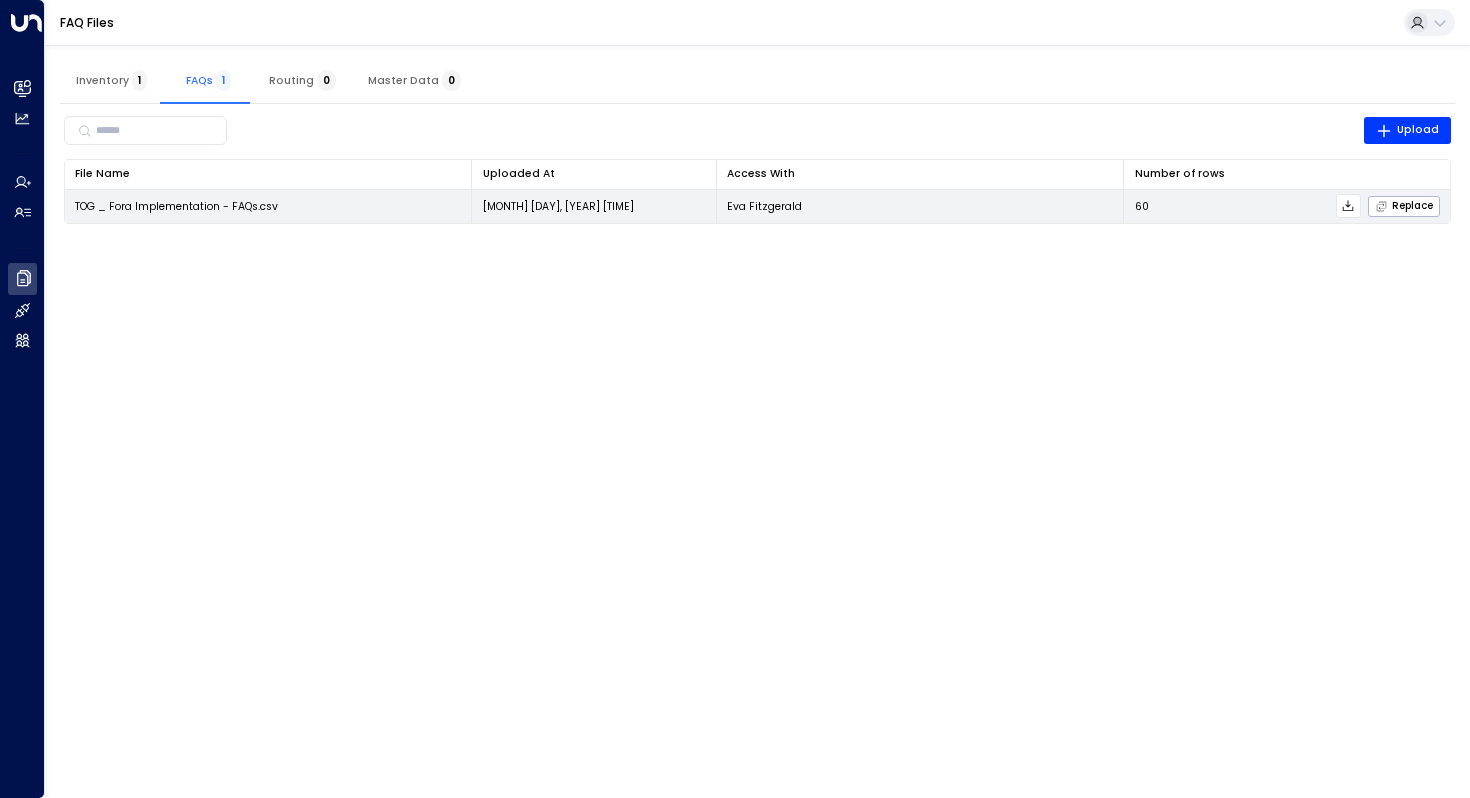 click 